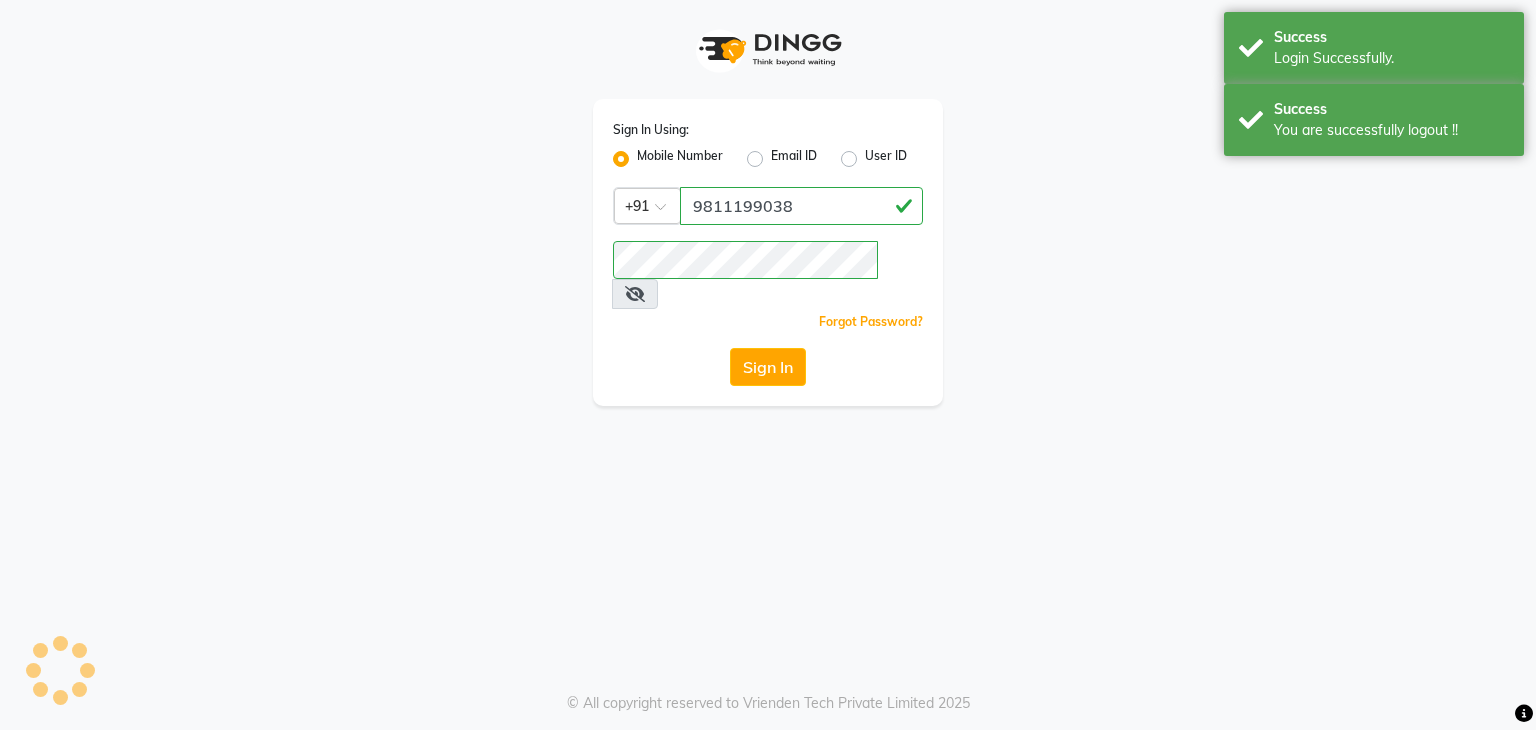 scroll, scrollTop: 0, scrollLeft: 0, axis: both 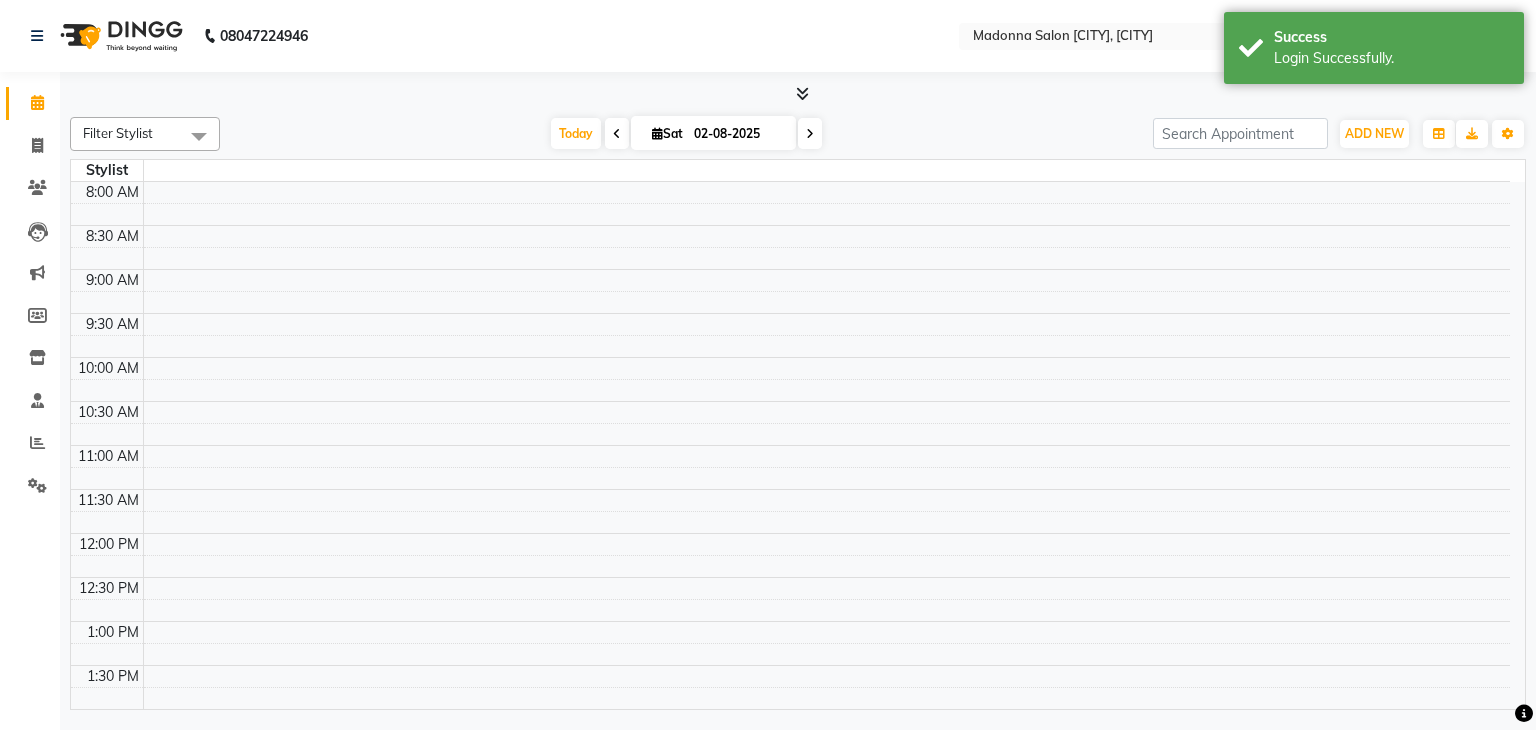 select on "en" 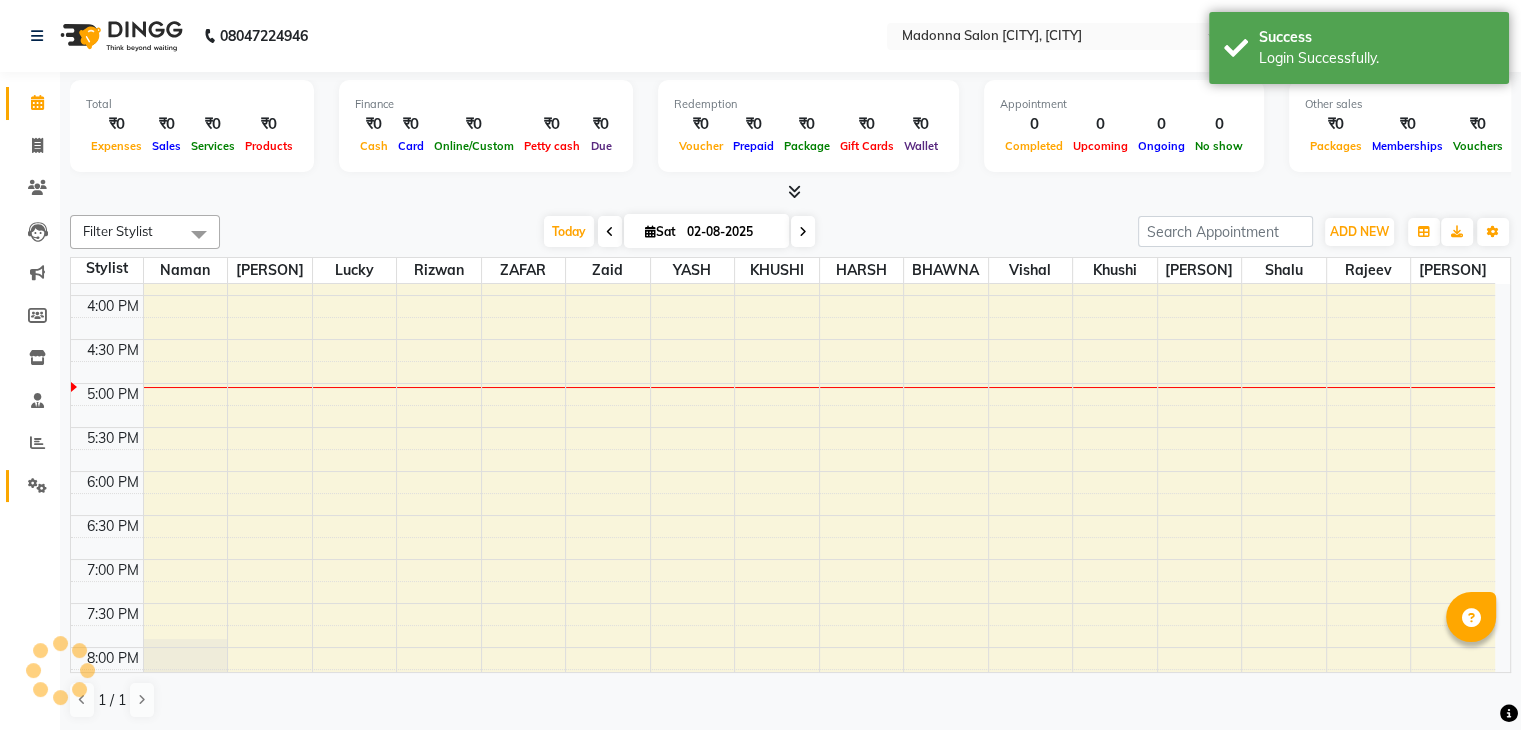 scroll, scrollTop: 0, scrollLeft: 0, axis: both 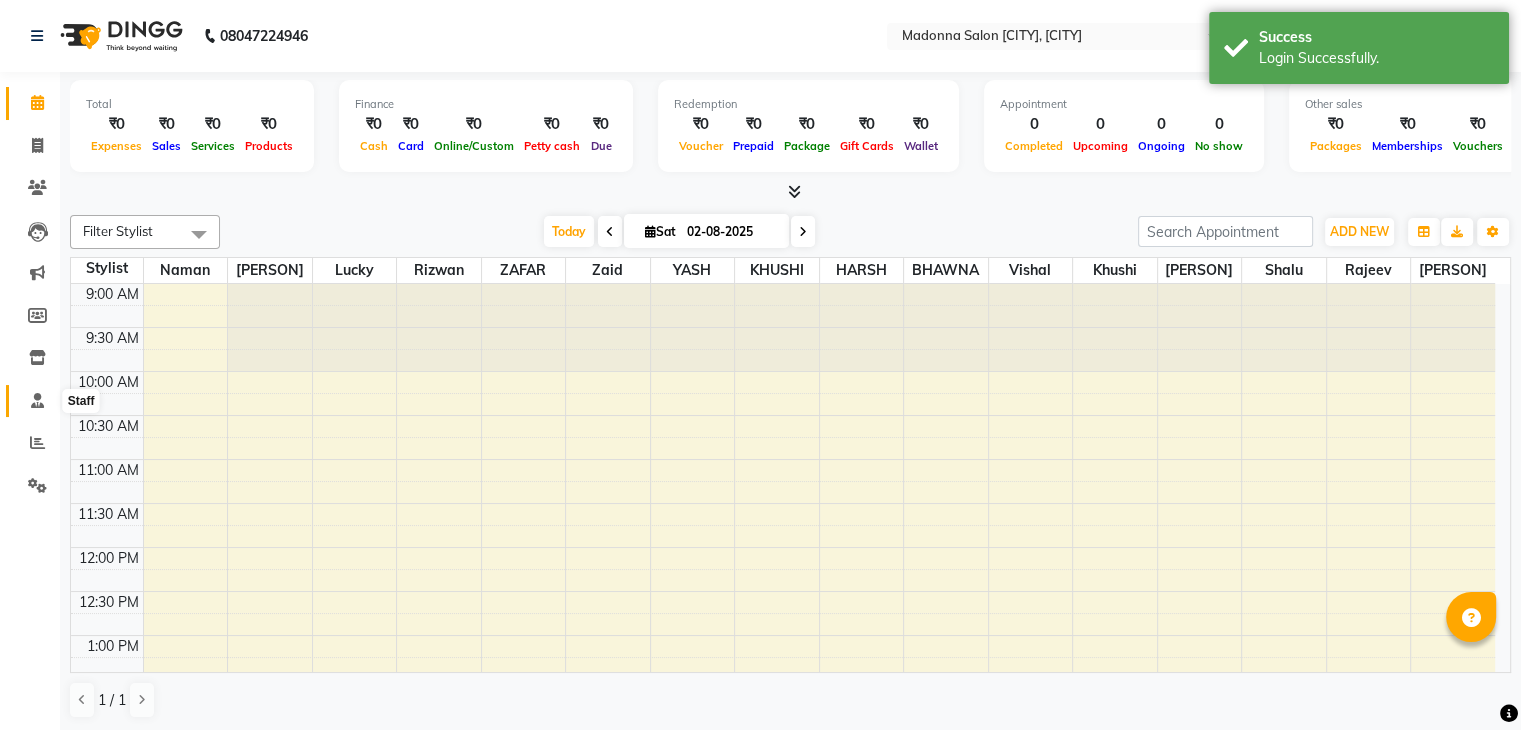 click 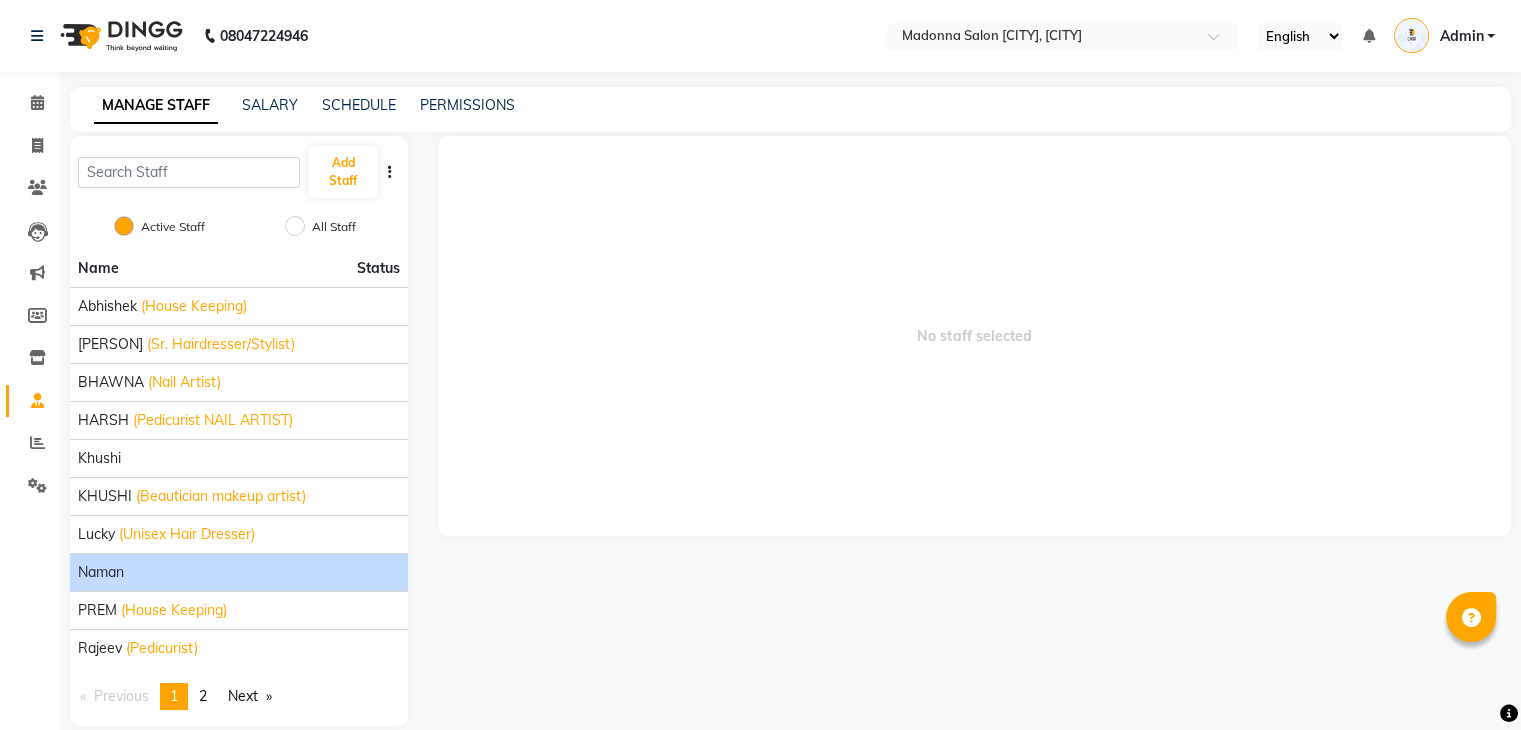 scroll, scrollTop: 24, scrollLeft: 0, axis: vertical 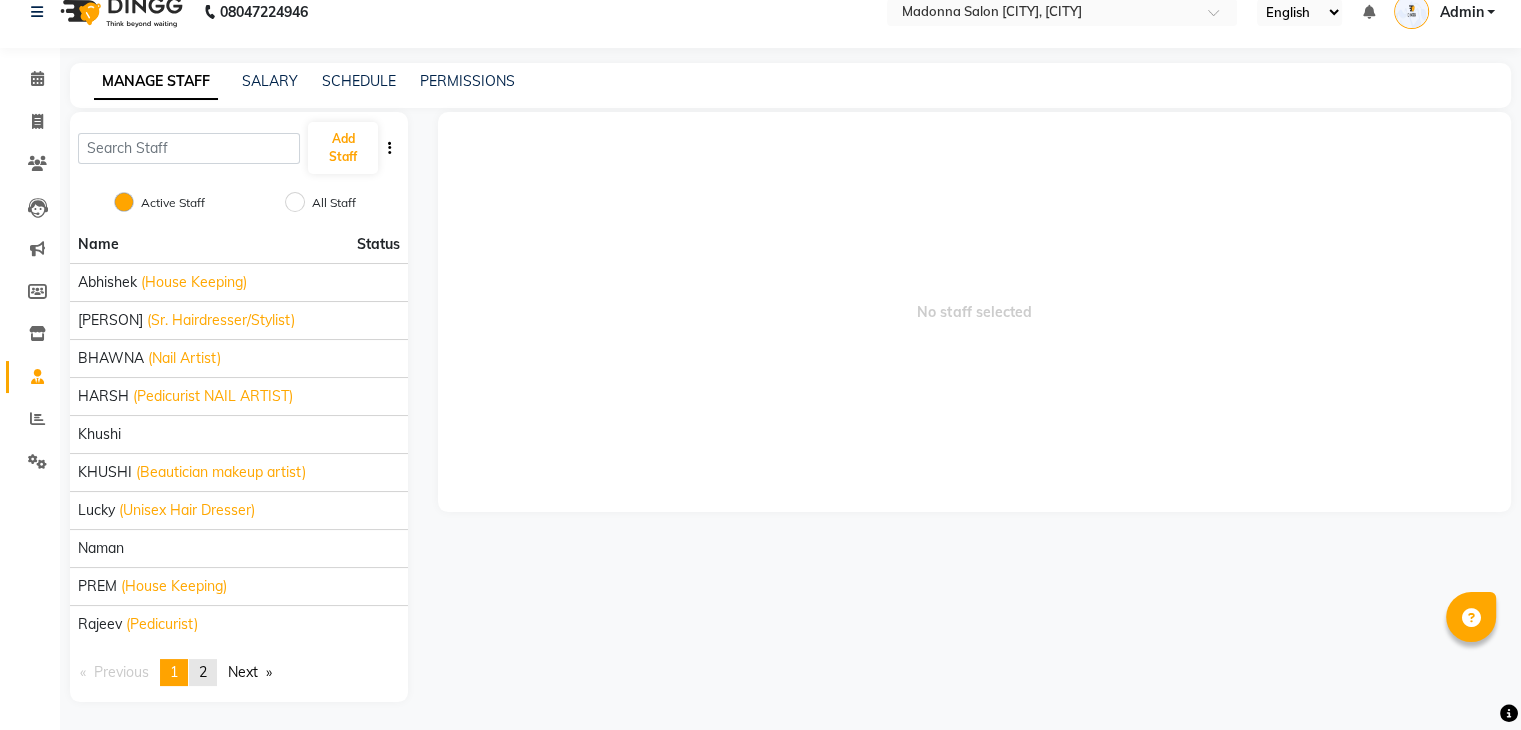 click on "page  2" at bounding box center (203, 672) 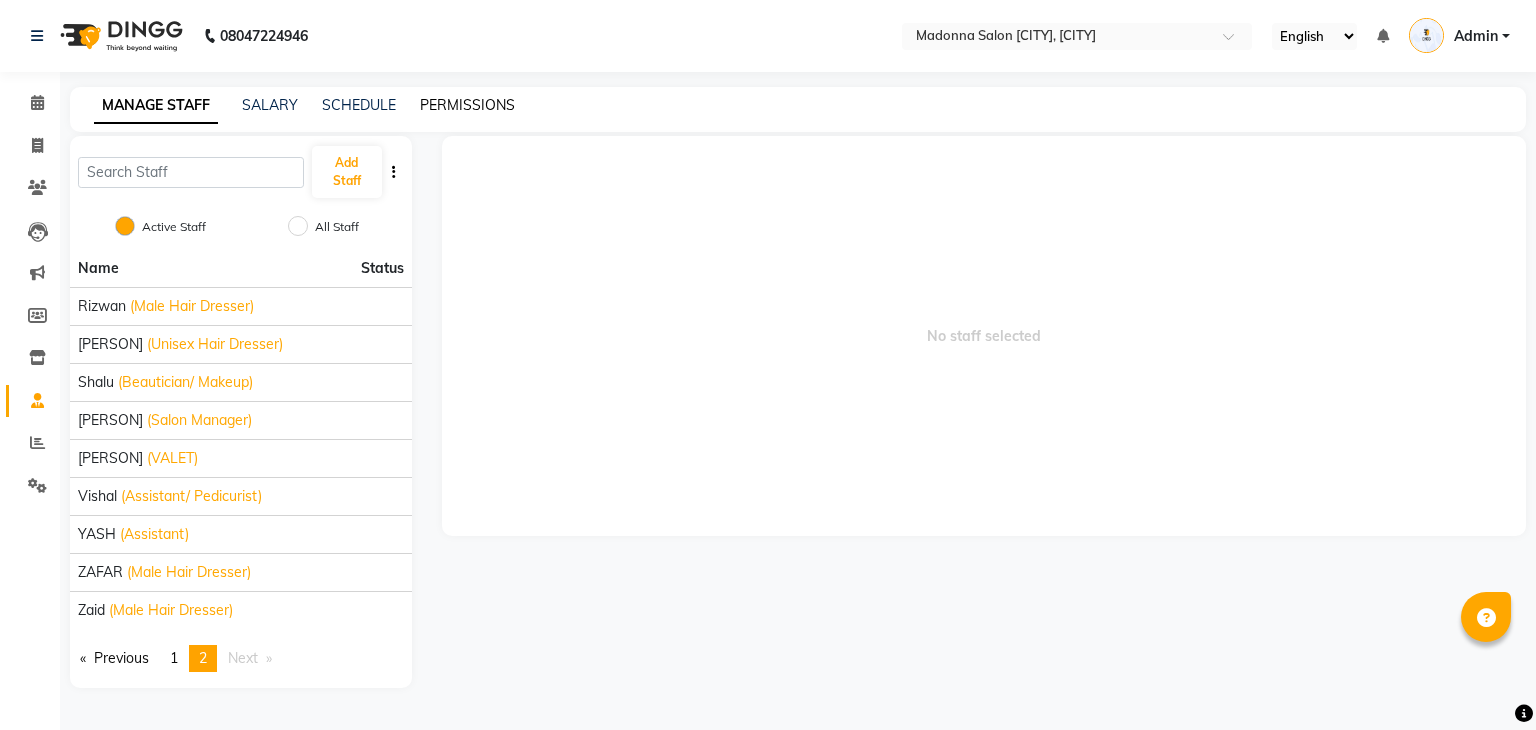 click on "PERMISSIONS" 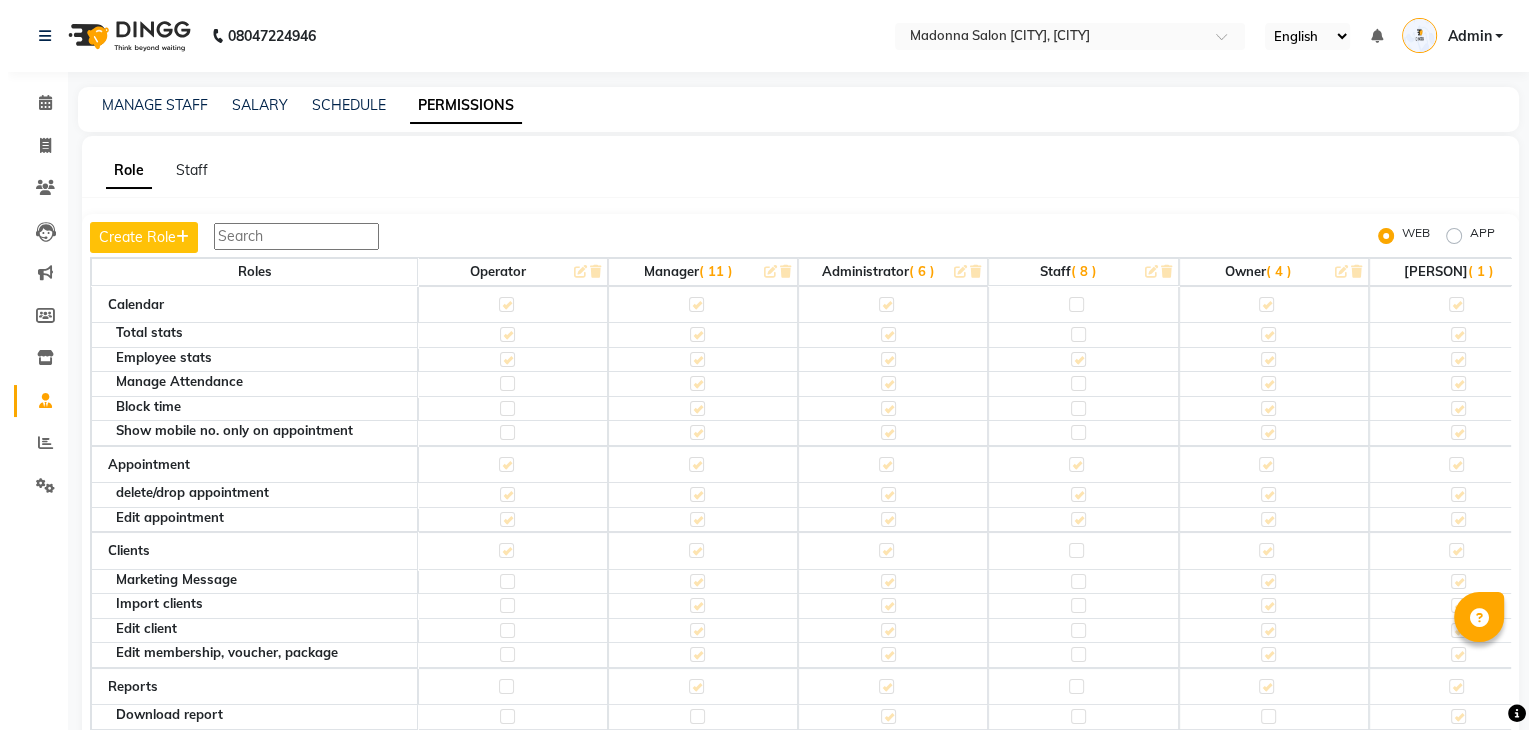 scroll, scrollTop: 0, scrollLeft: 70, axis: horizontal 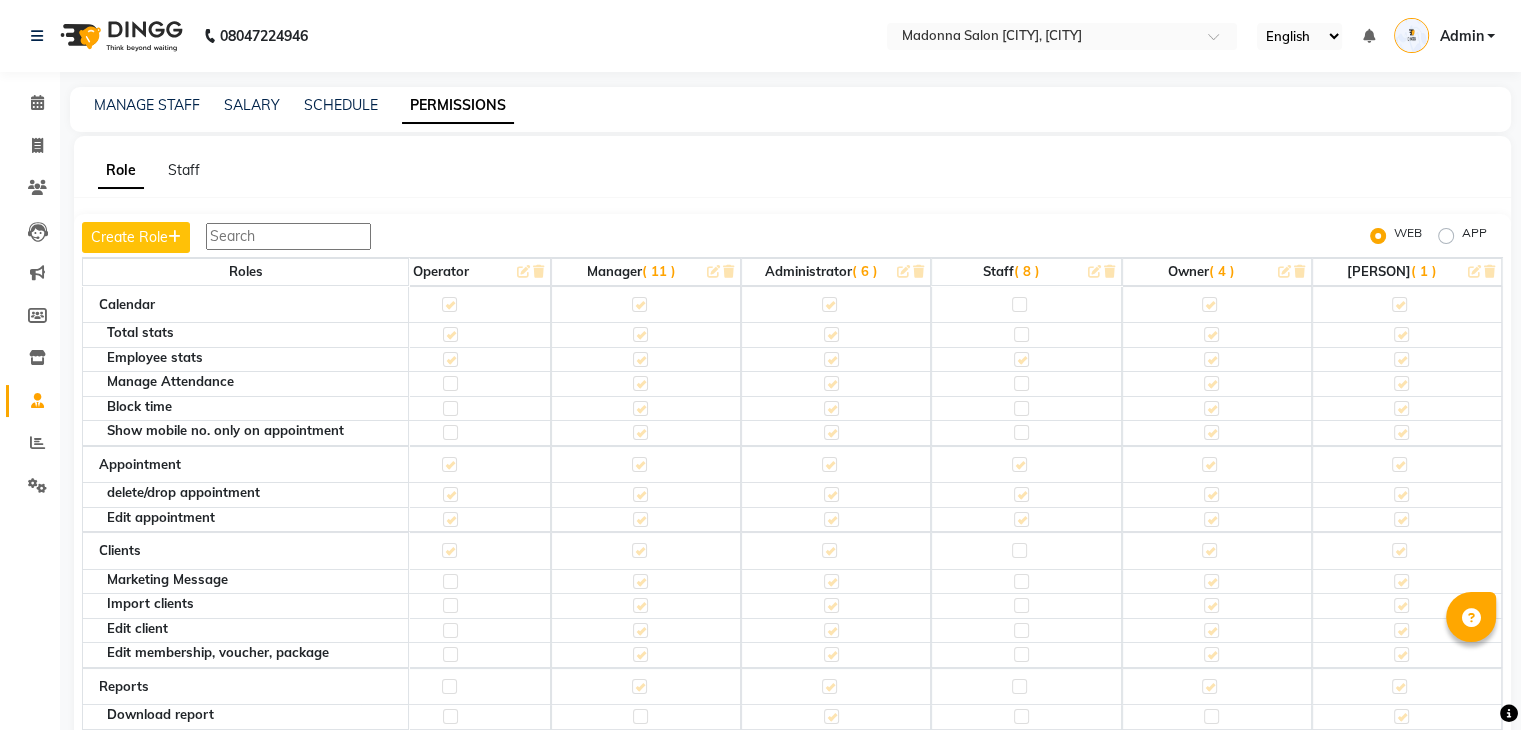 click on "( 6 )" 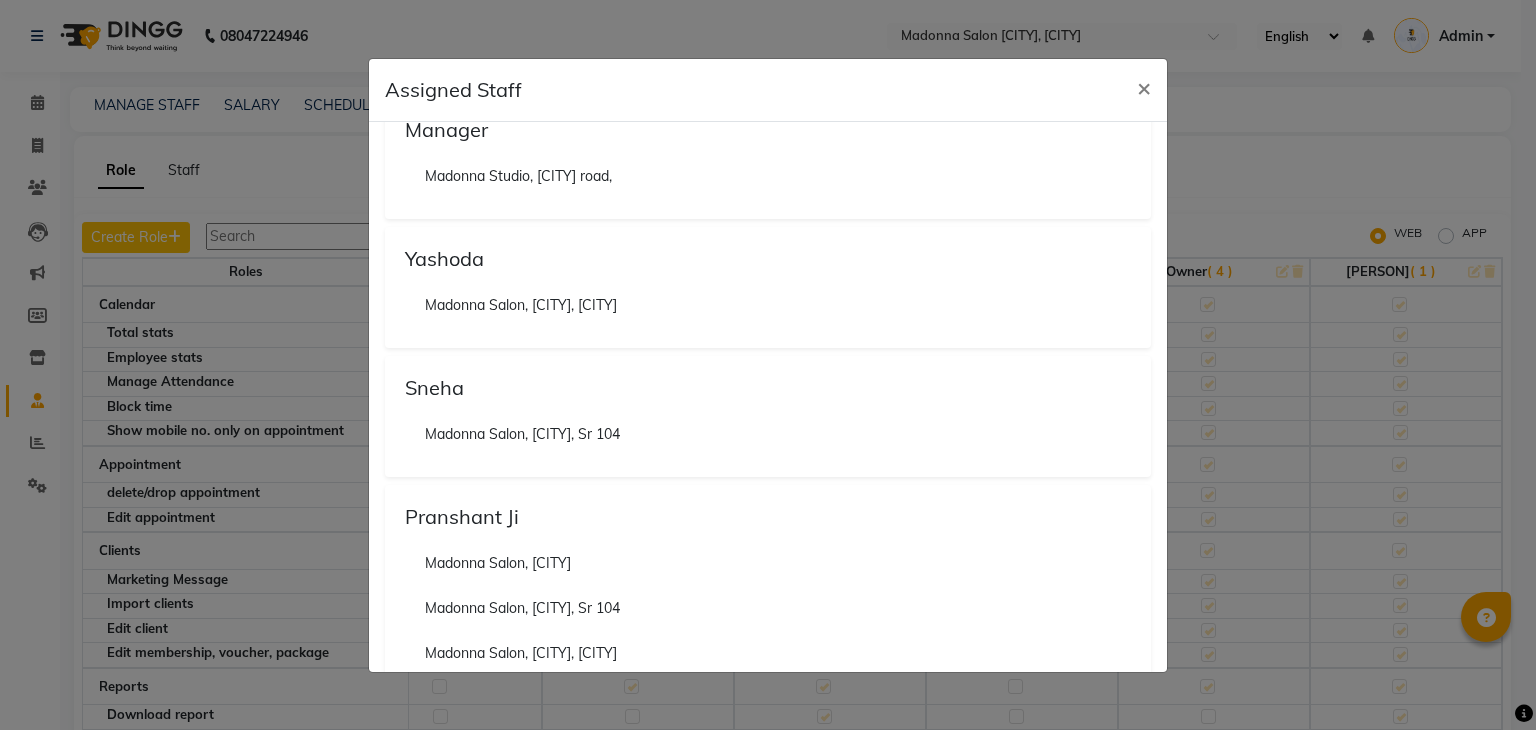 scroll, scrollTop: 0, scrollLeft: 0, axis: both 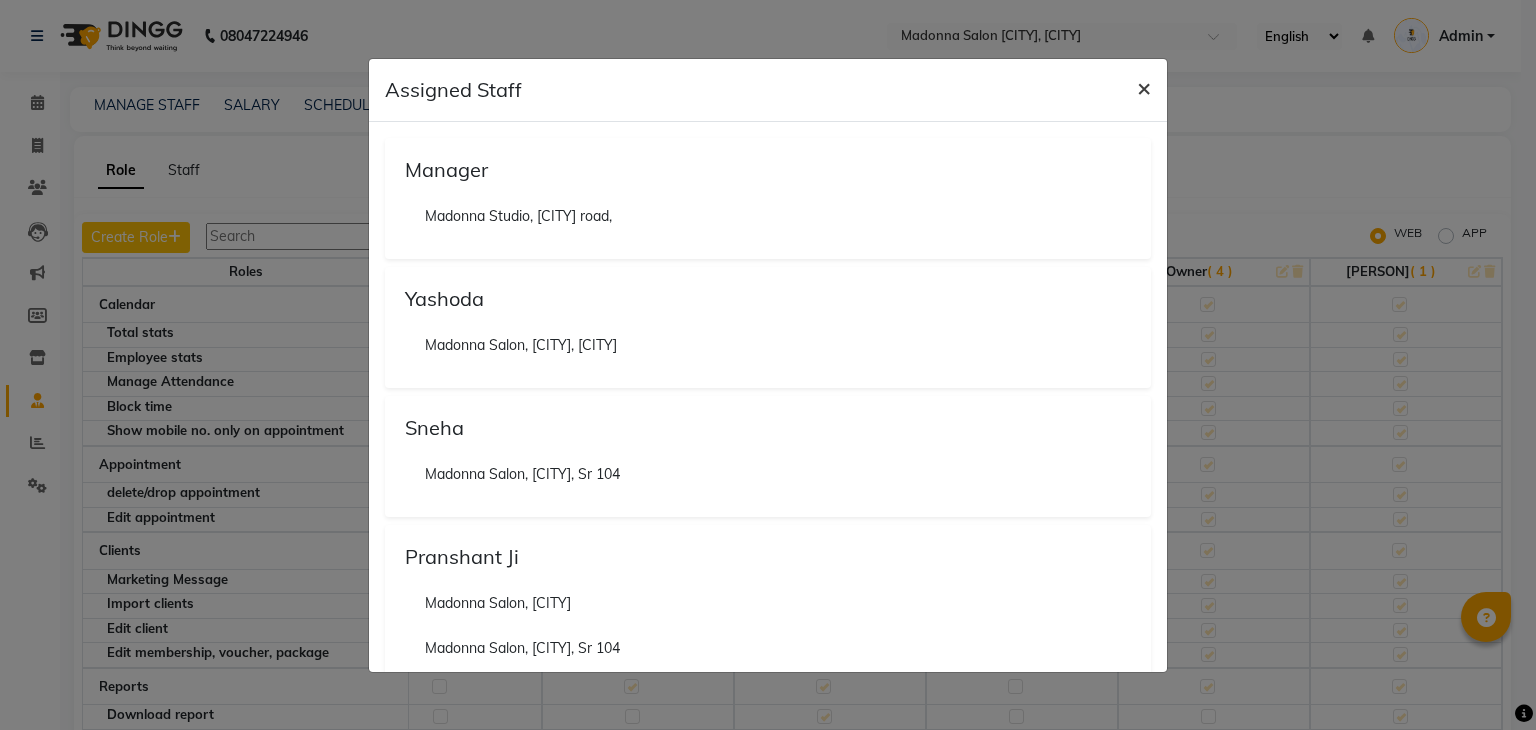 click on "×" 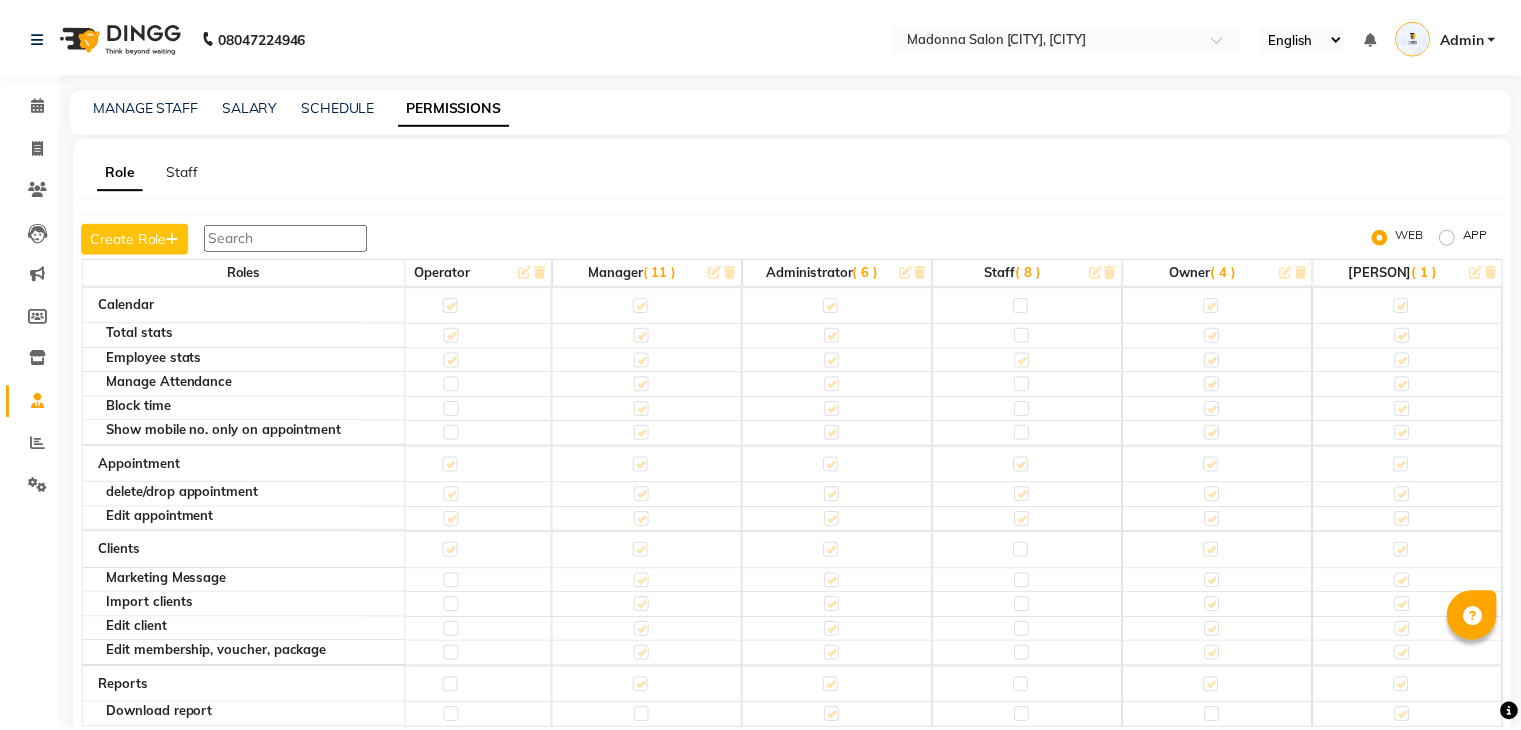 scroll, scrollTop: 22, scrollLeft: 0, axis: vertical 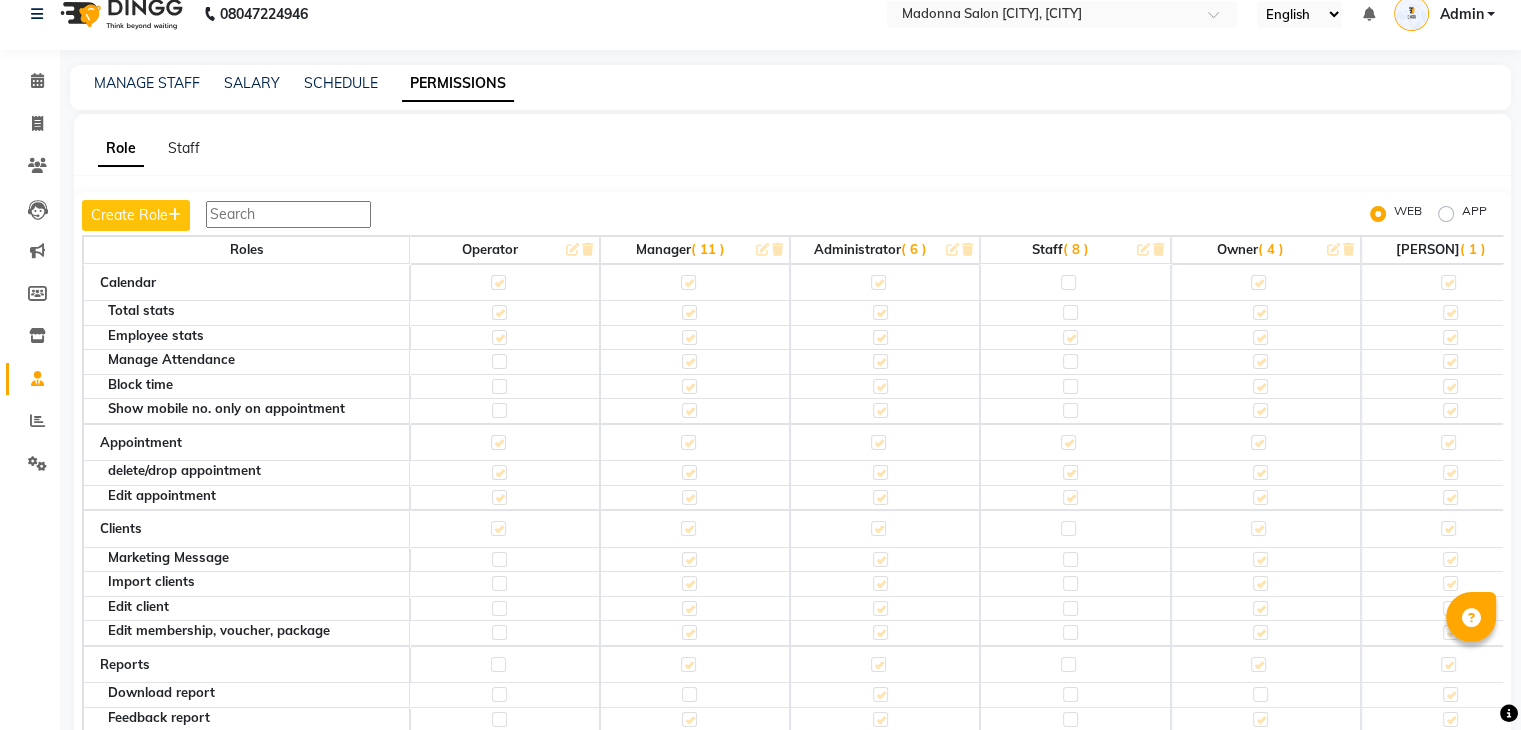 click on "Owner   ( 4 )" 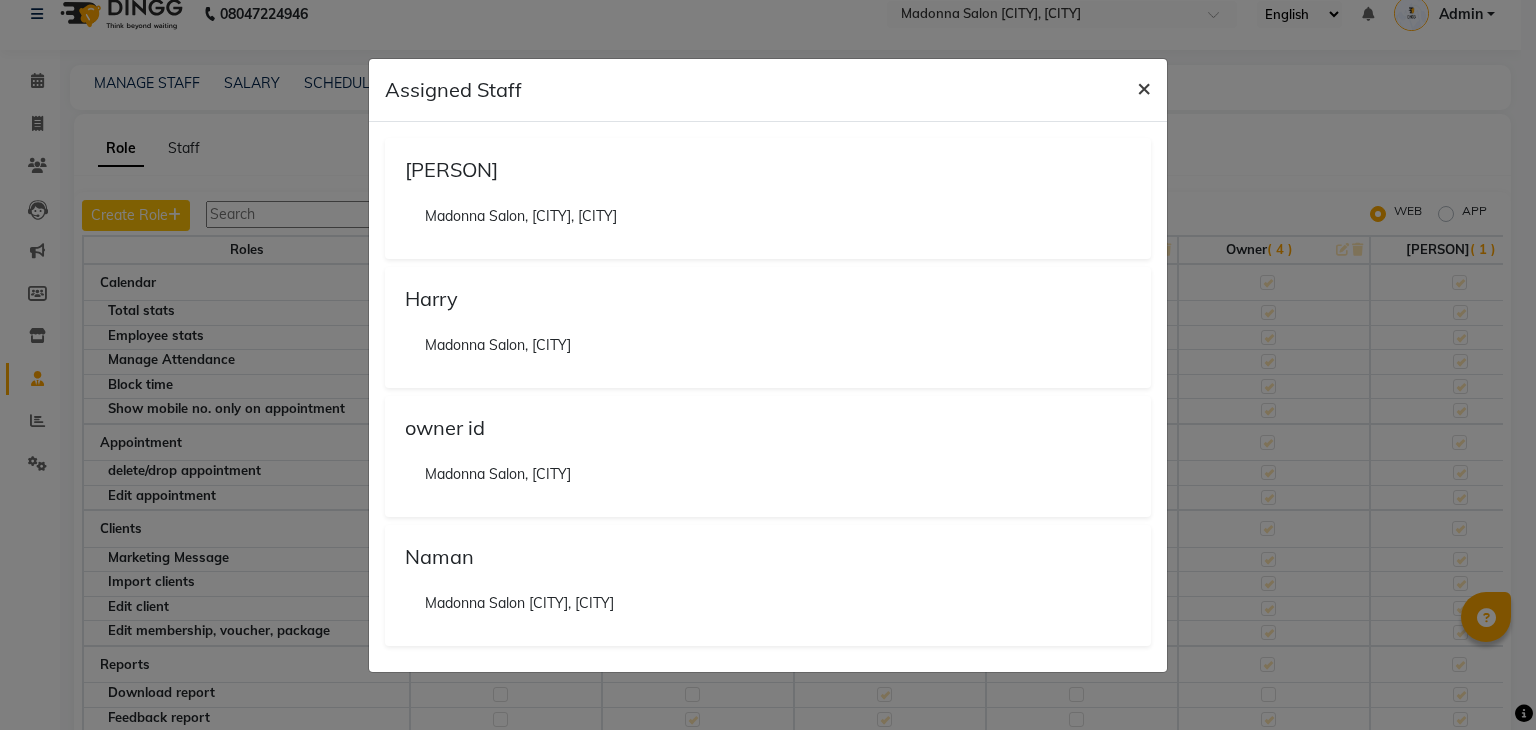 click on "×" 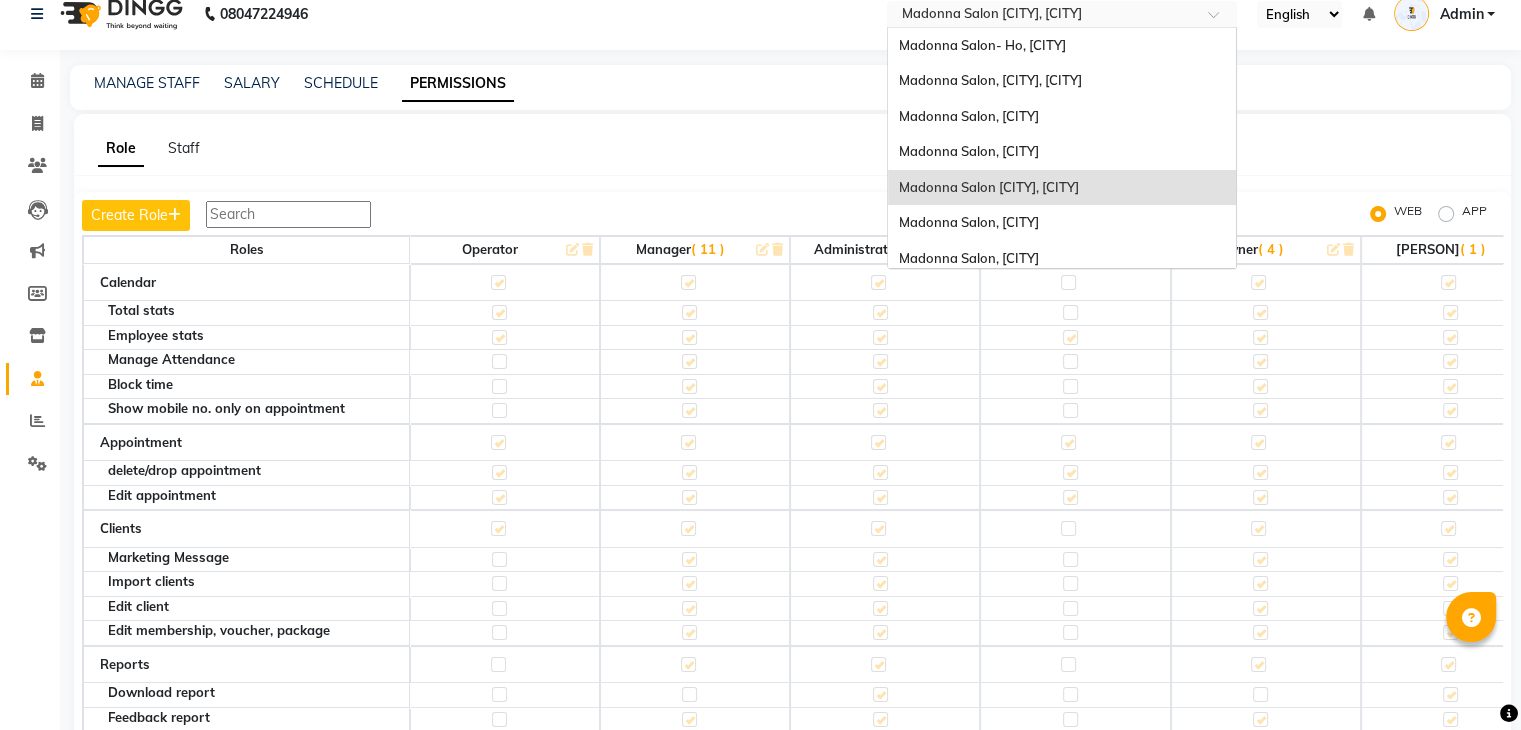 click at bounding box center [1042, 16] 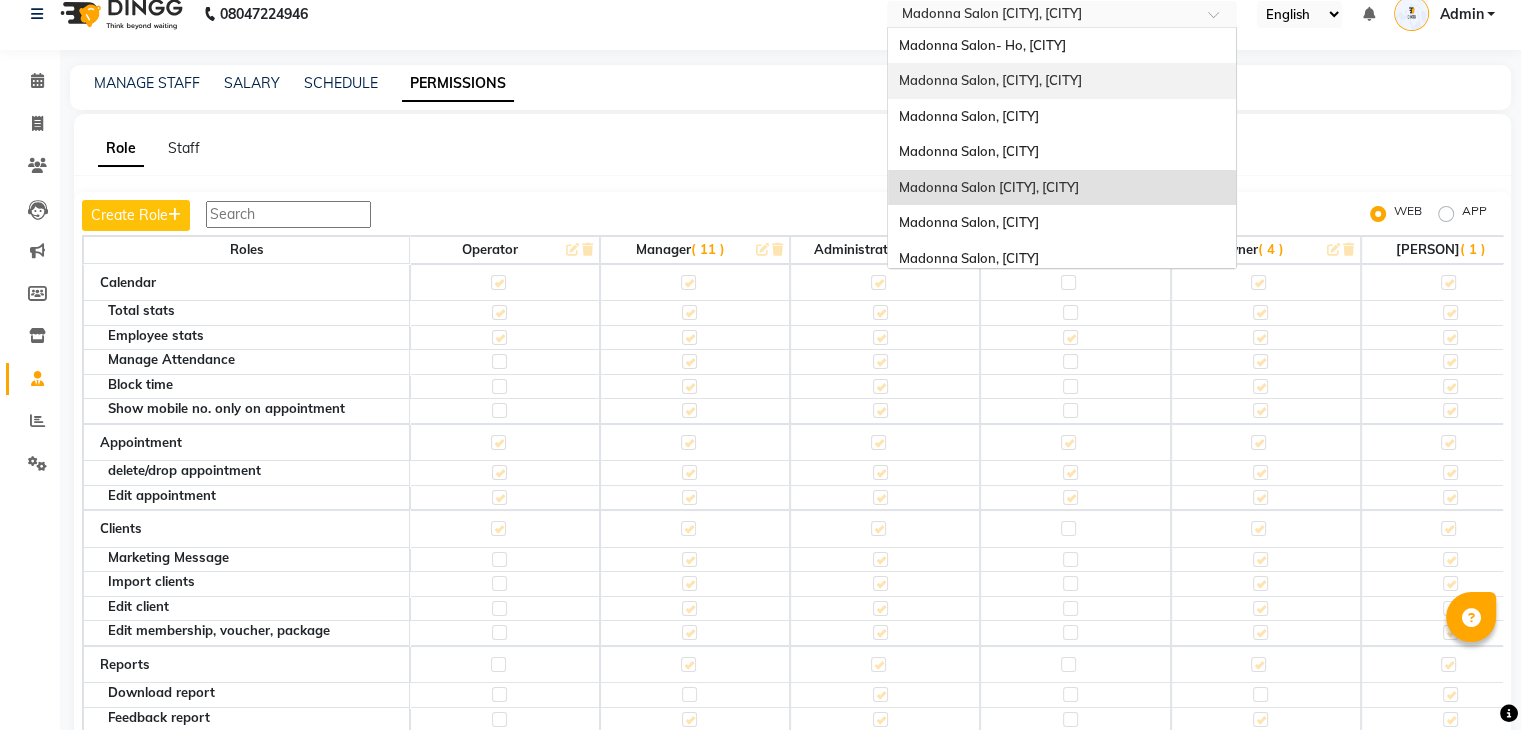 click on "[BRAND] Salon, [POSTAL_CODE], [CITY]" at bounding box center (989, 80) 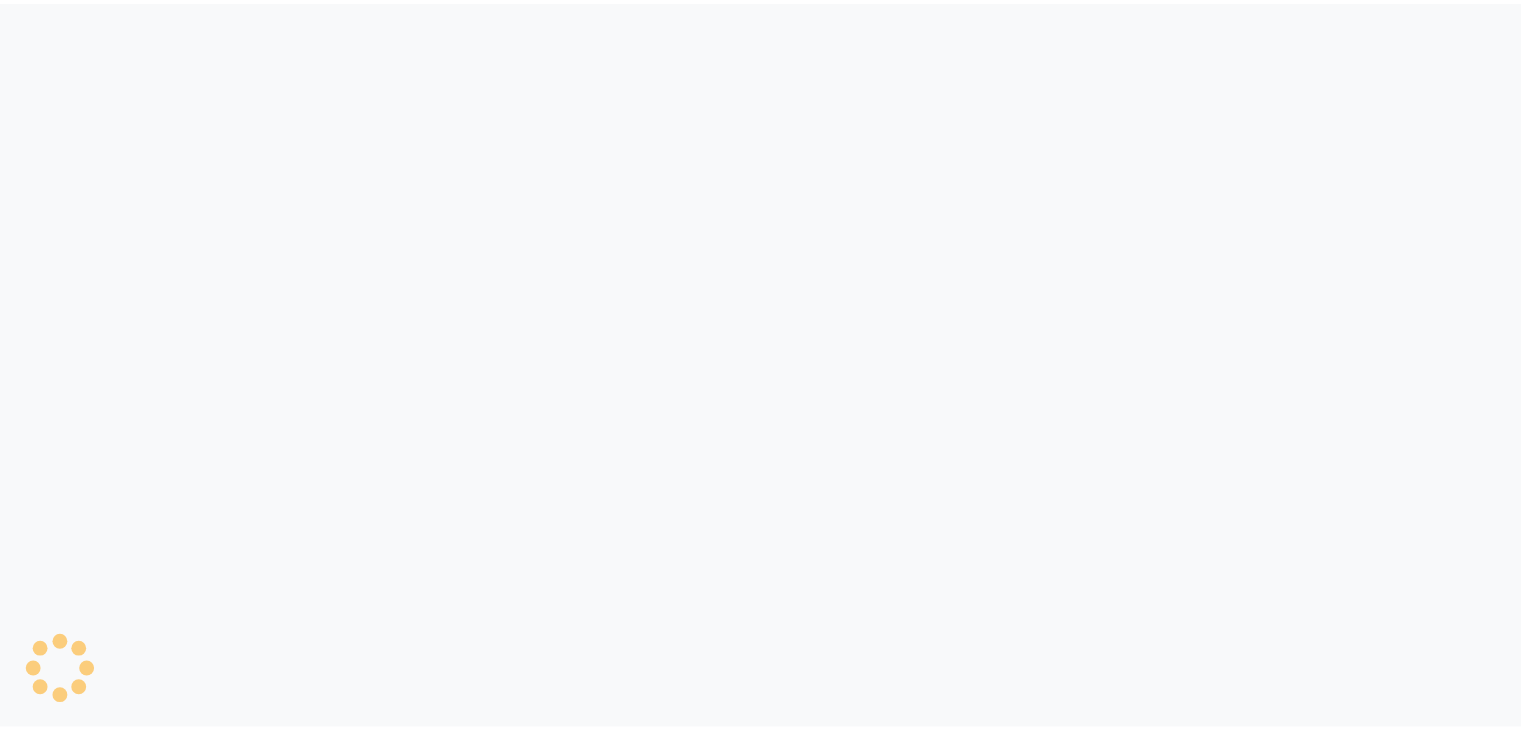 scroll, scrollTop: 0, scrollLeft: 0, axis: both 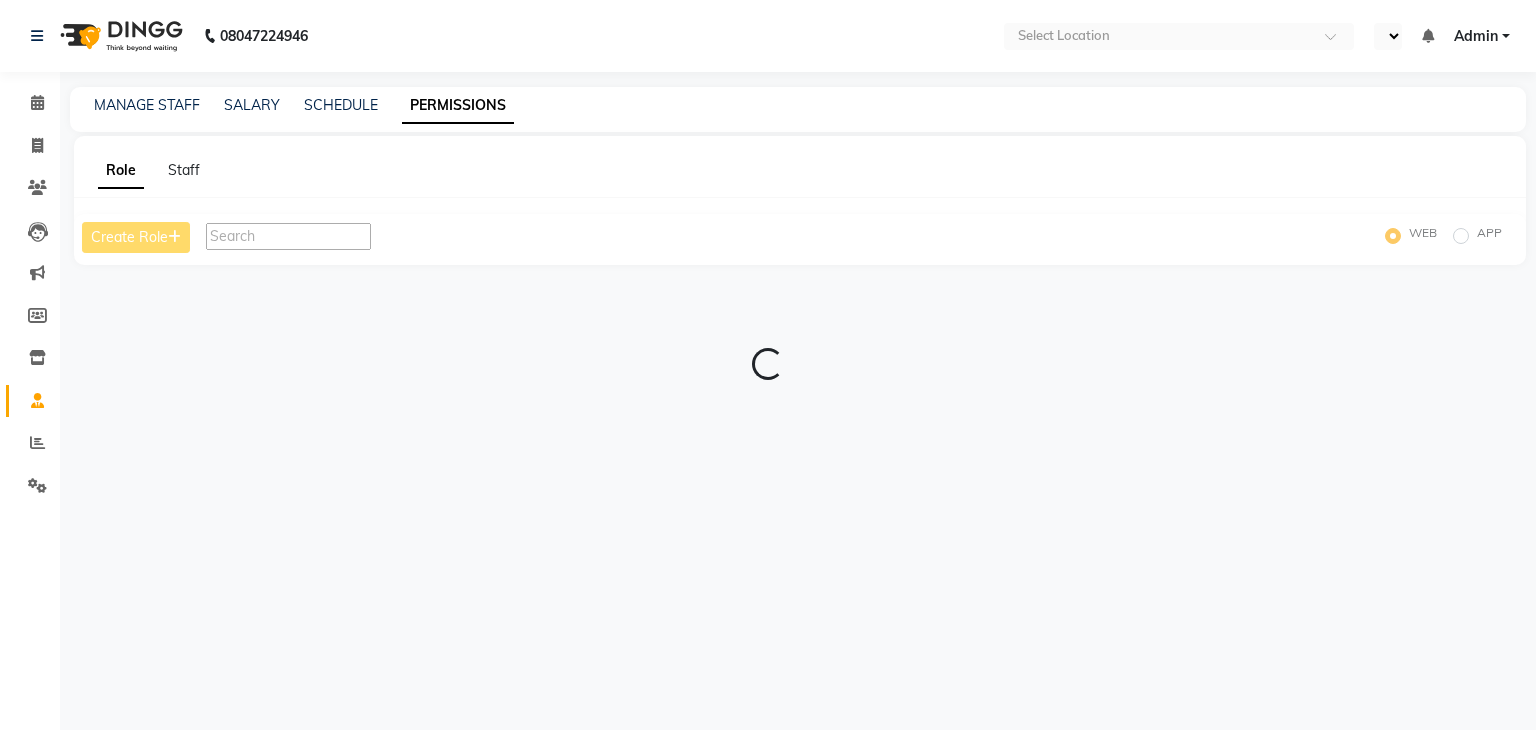 select on "en" 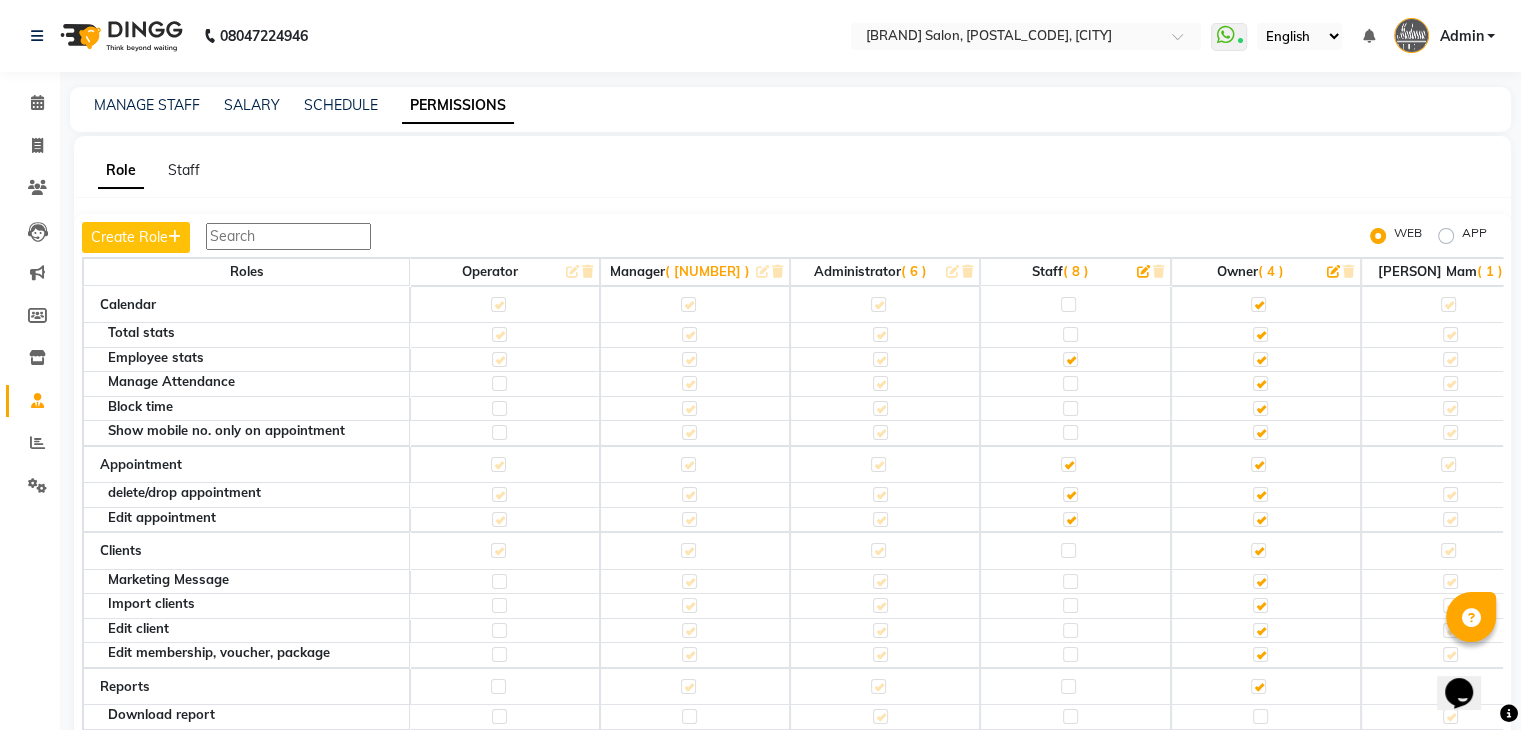 scroll, scrollTop: 0, scrollLeft: 0, axis: both 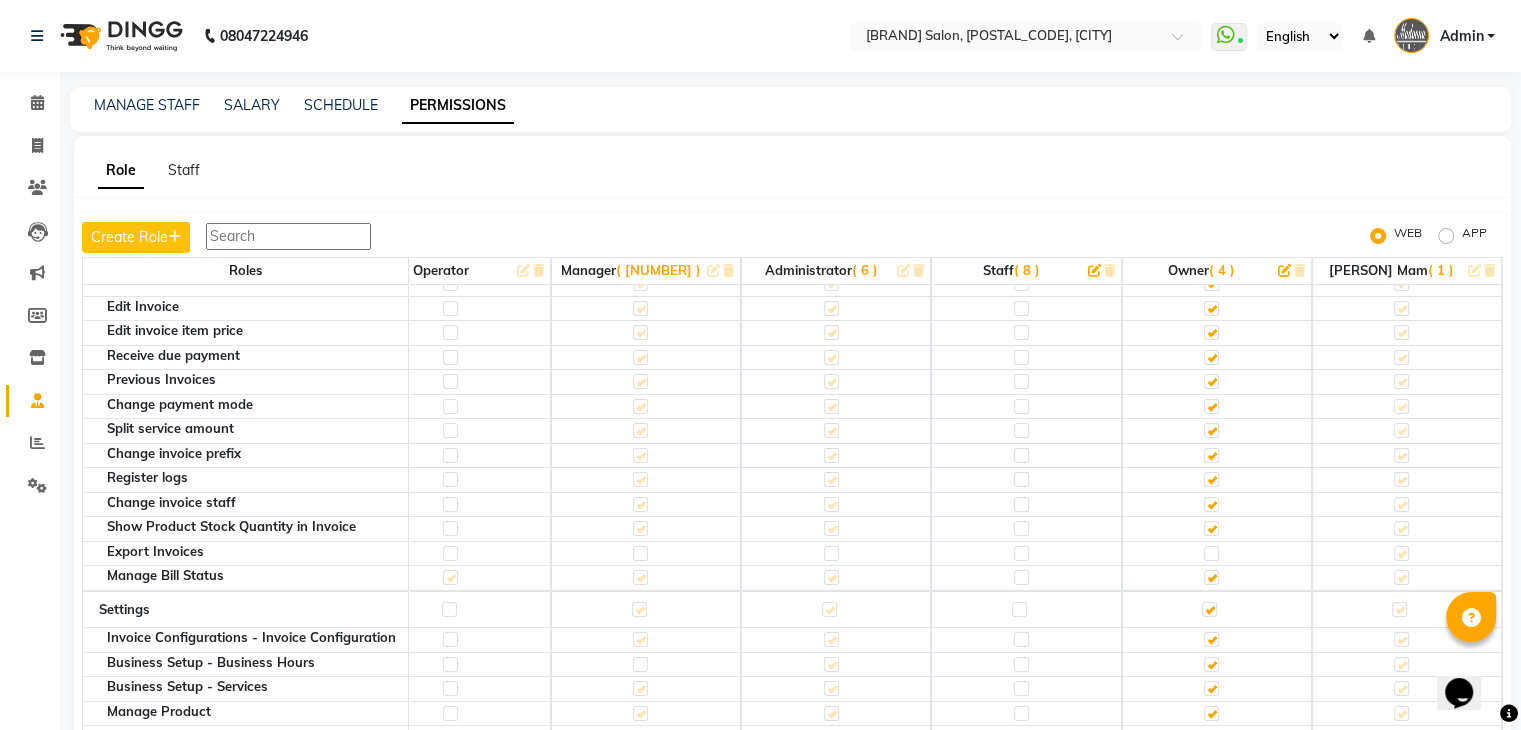 click at bounding box center [288, 236] 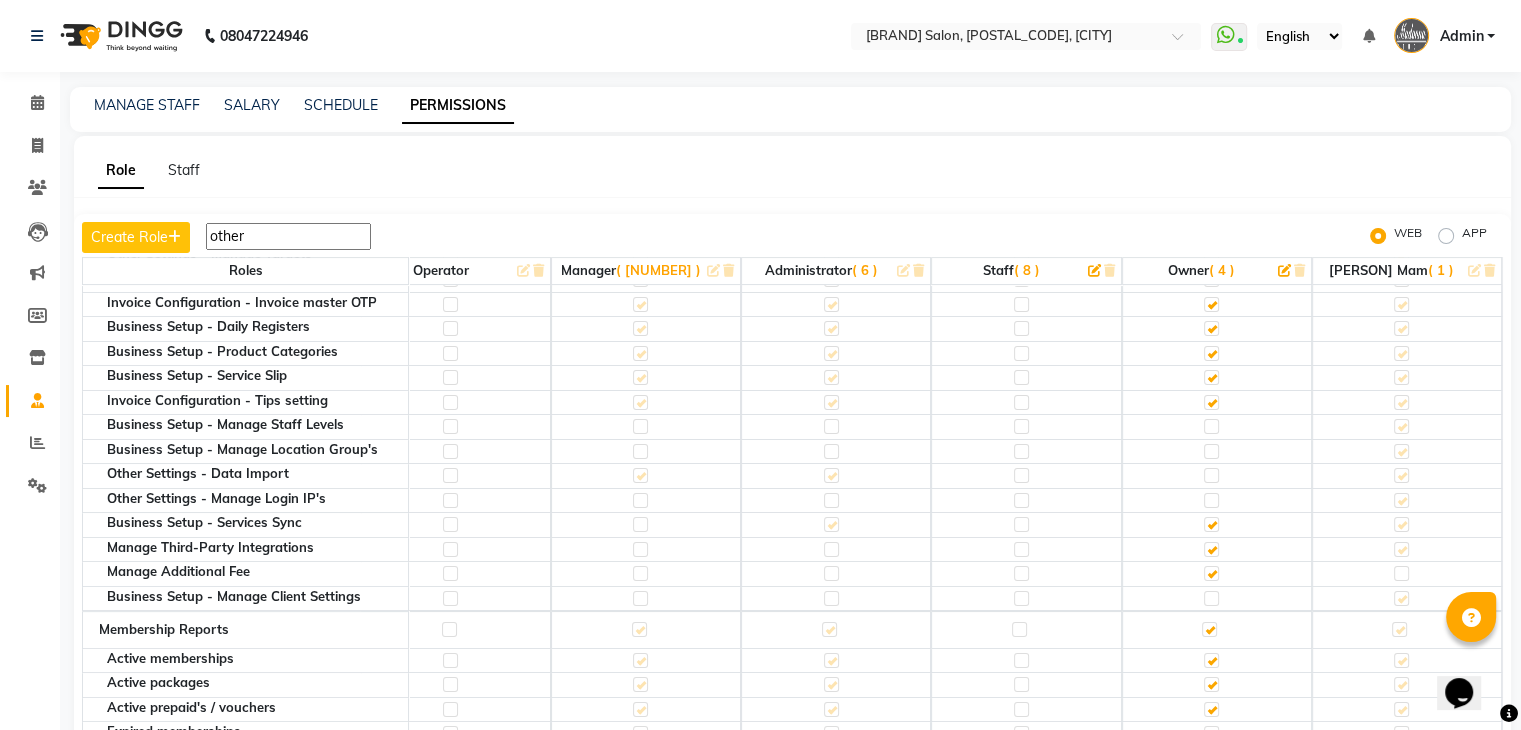 scroll, scrollTop: 700, scrollLeft: 56, axis: both 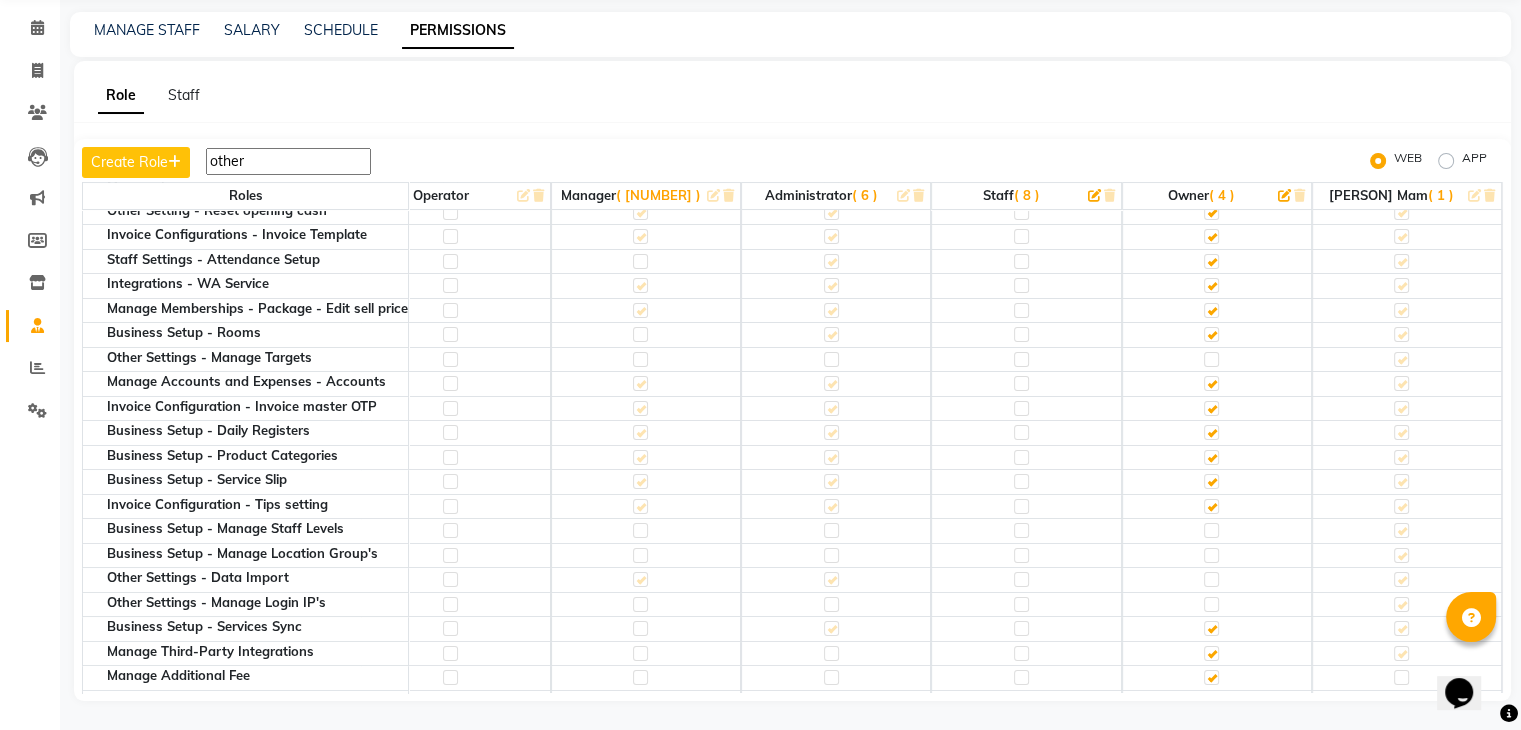 type on "other" 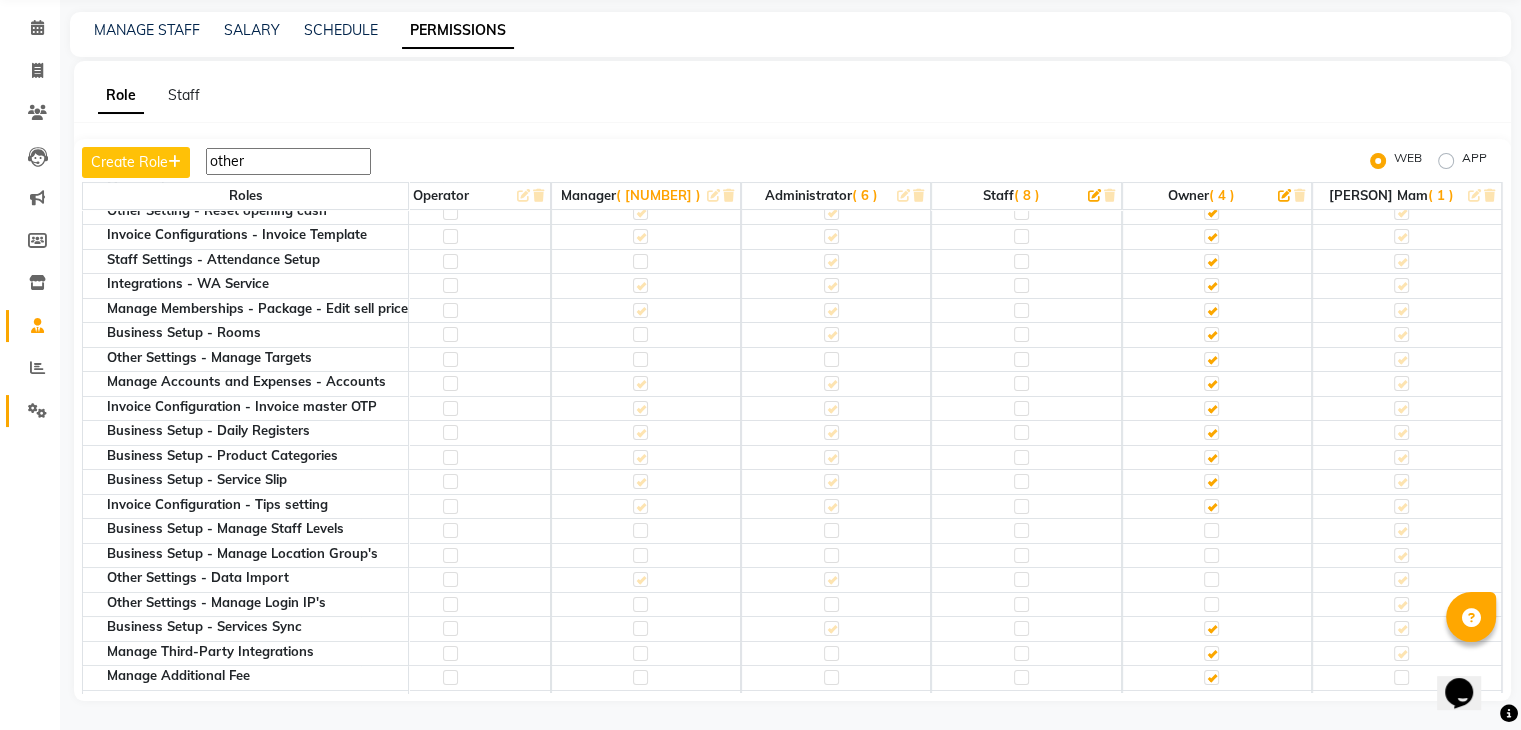 click on "Settings" 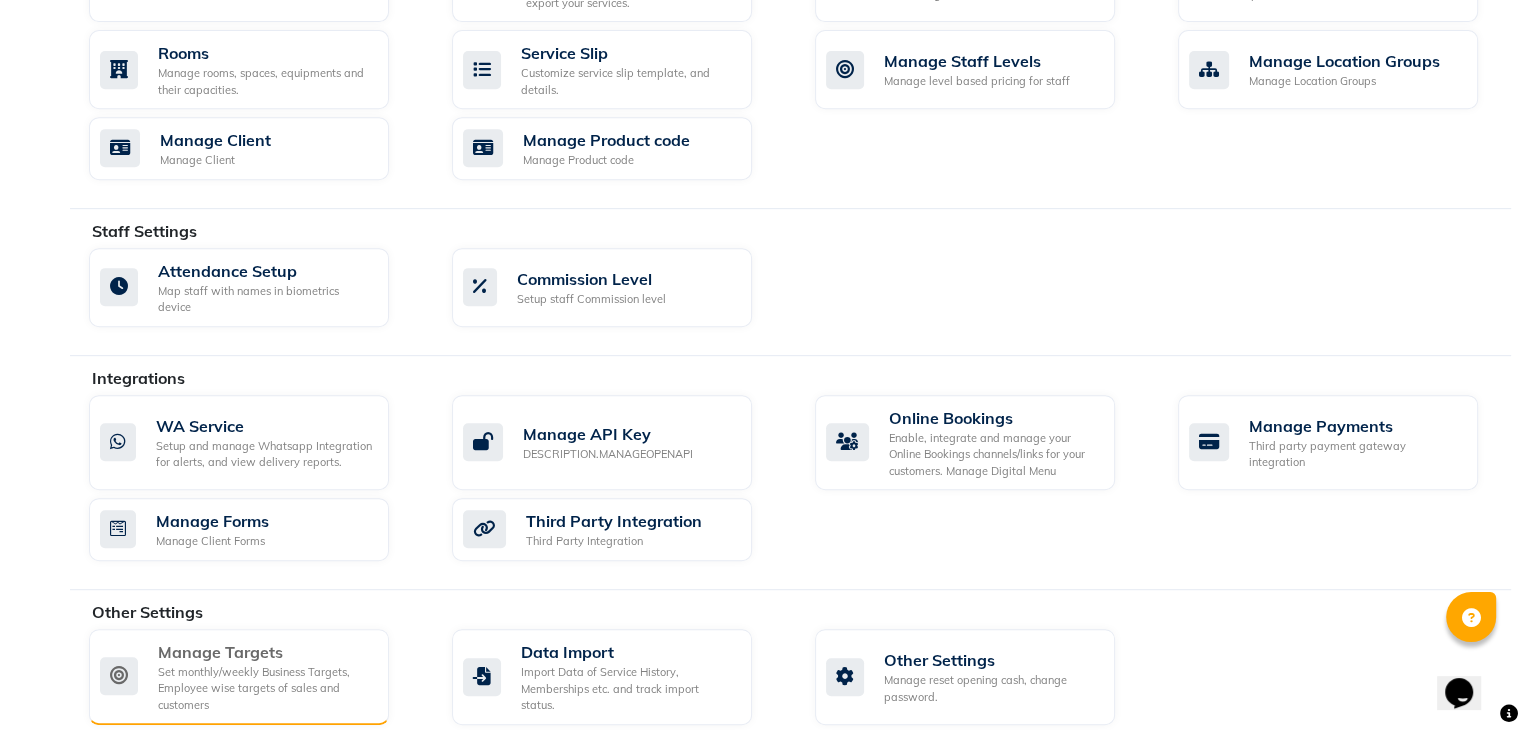 scroll, scrollTop: 892, scrollLeft: 0, axis: vertical 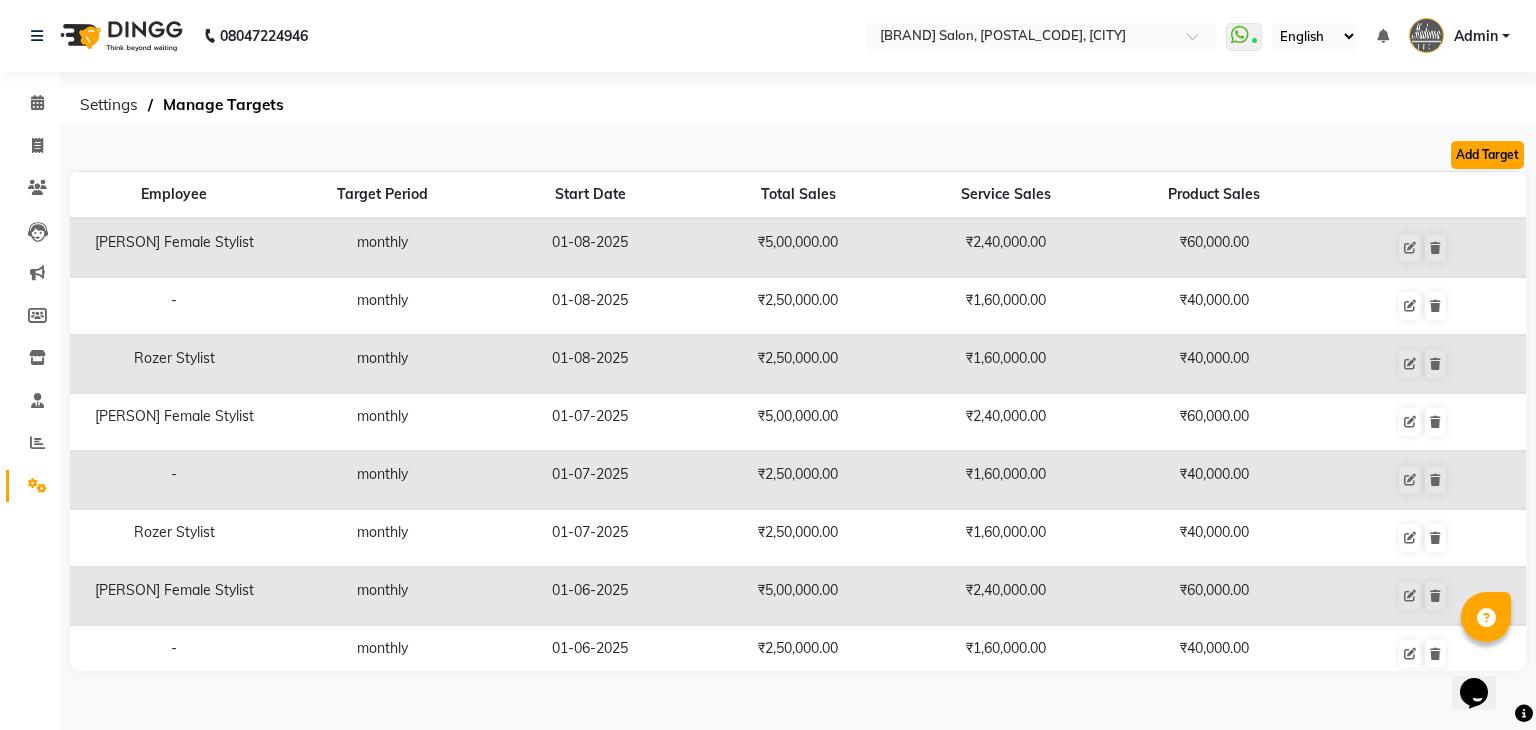 click on "Add Target" 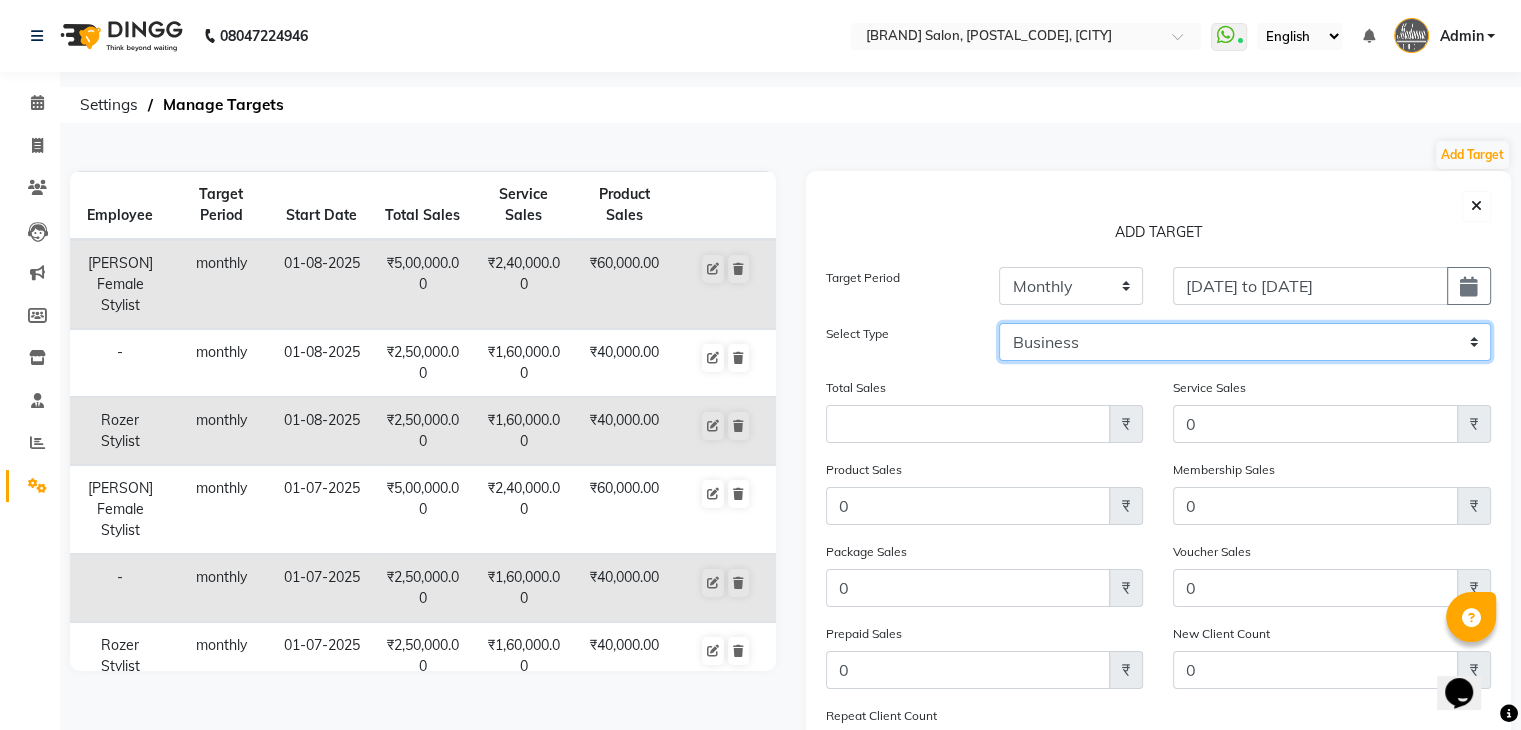 click on "Business  Employee" 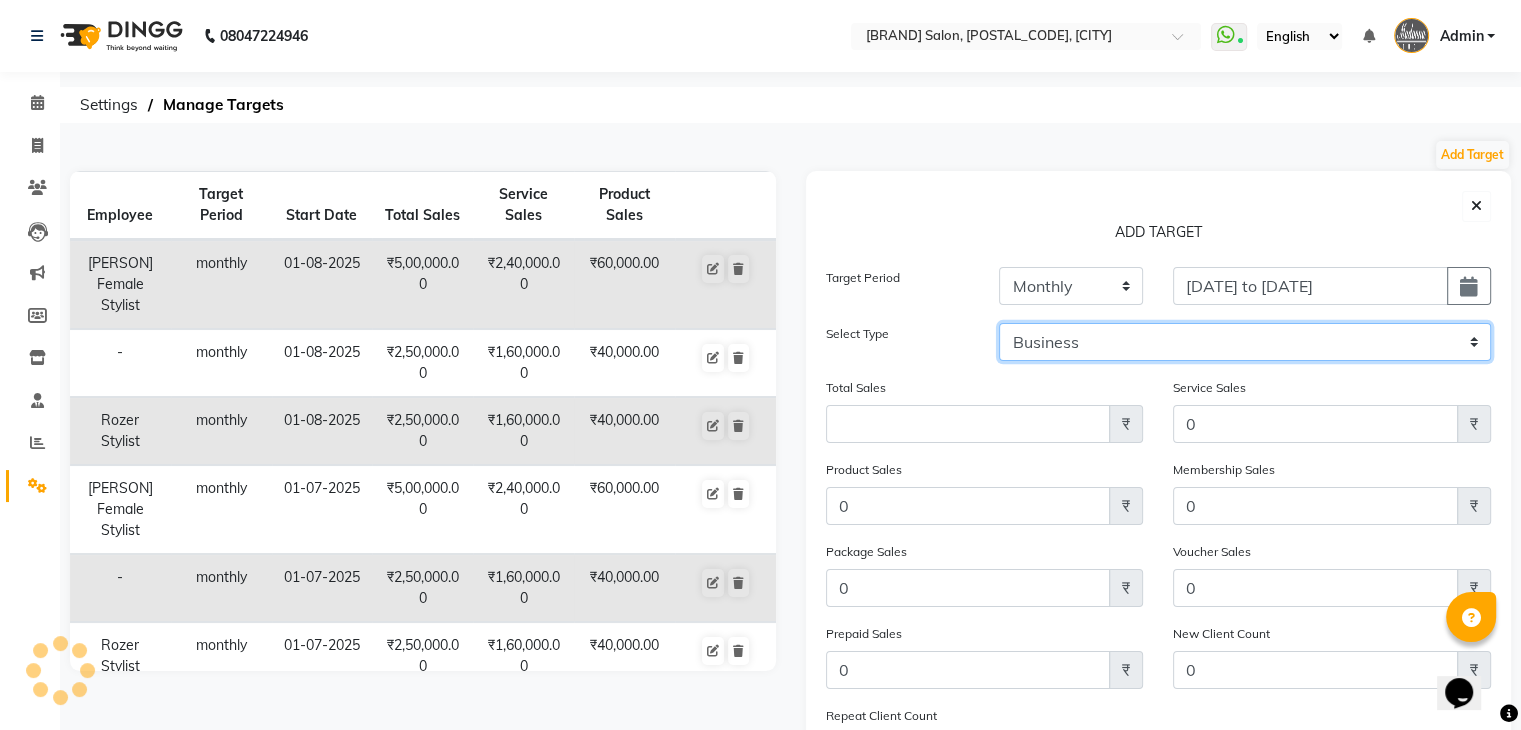 select on "employee" 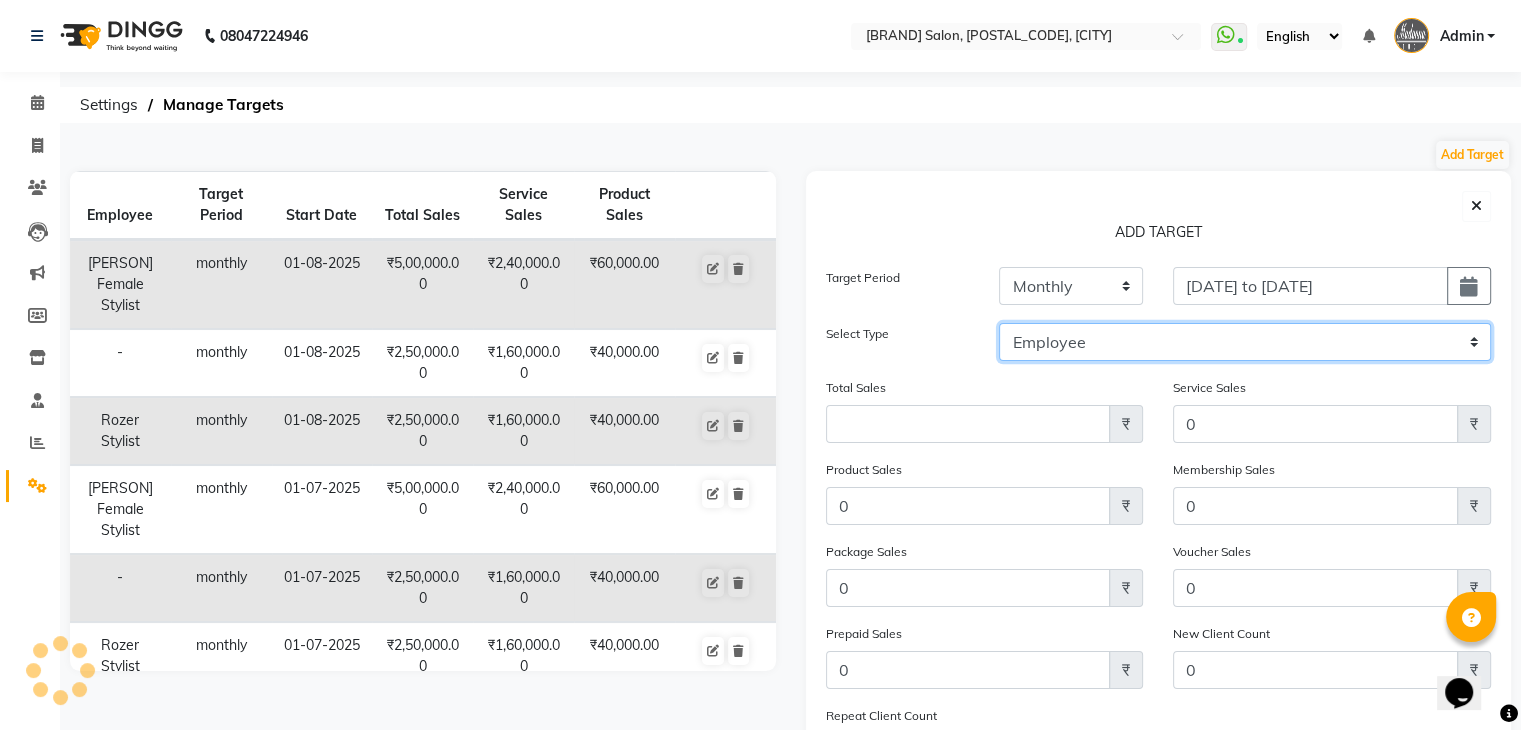 click on "Business  Employee" 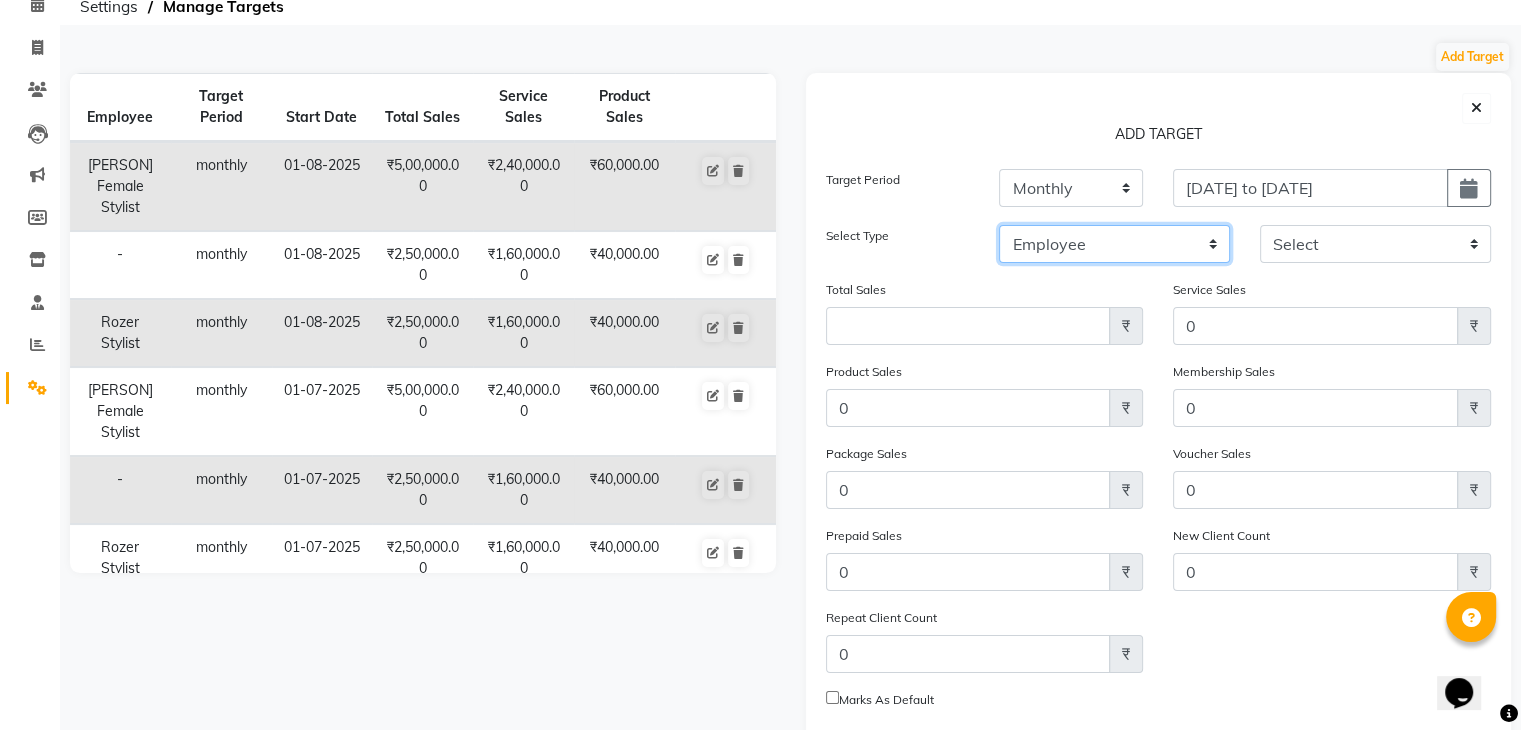 scroll, scrollTop: 211, scrollLeft: 0, axis: vertical 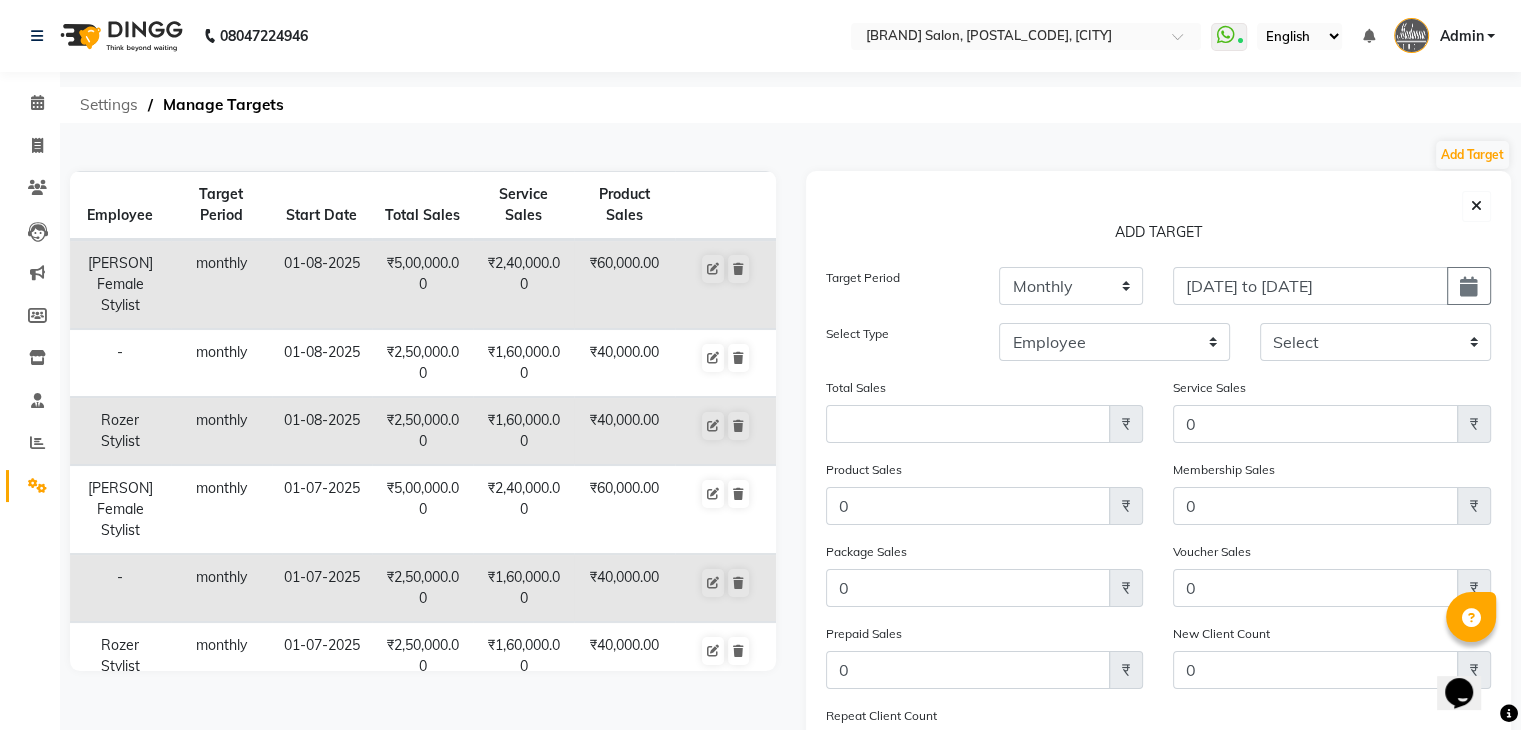 click on "Settings" 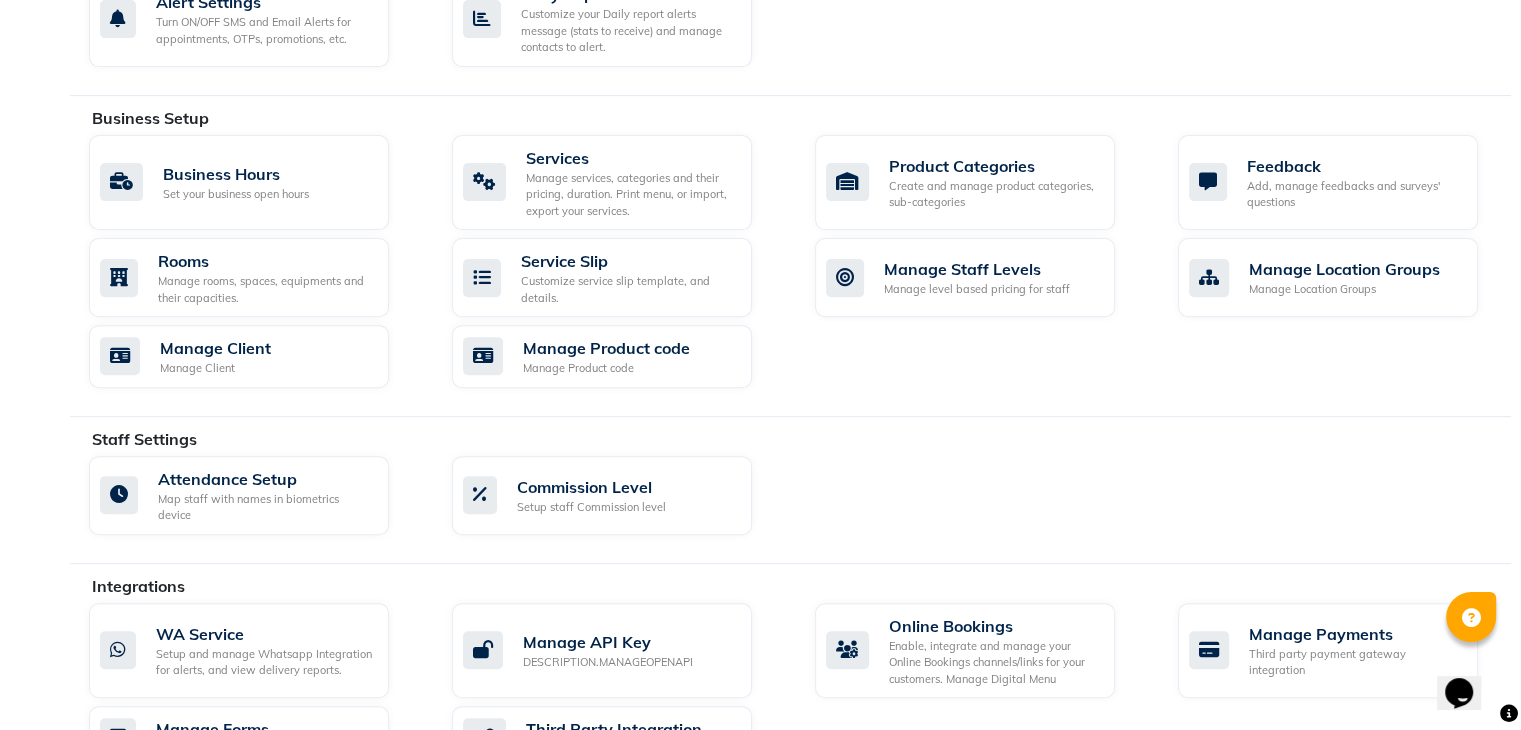 scroll, scrollTop: 706, scrollLeft: 0, axis: vertical 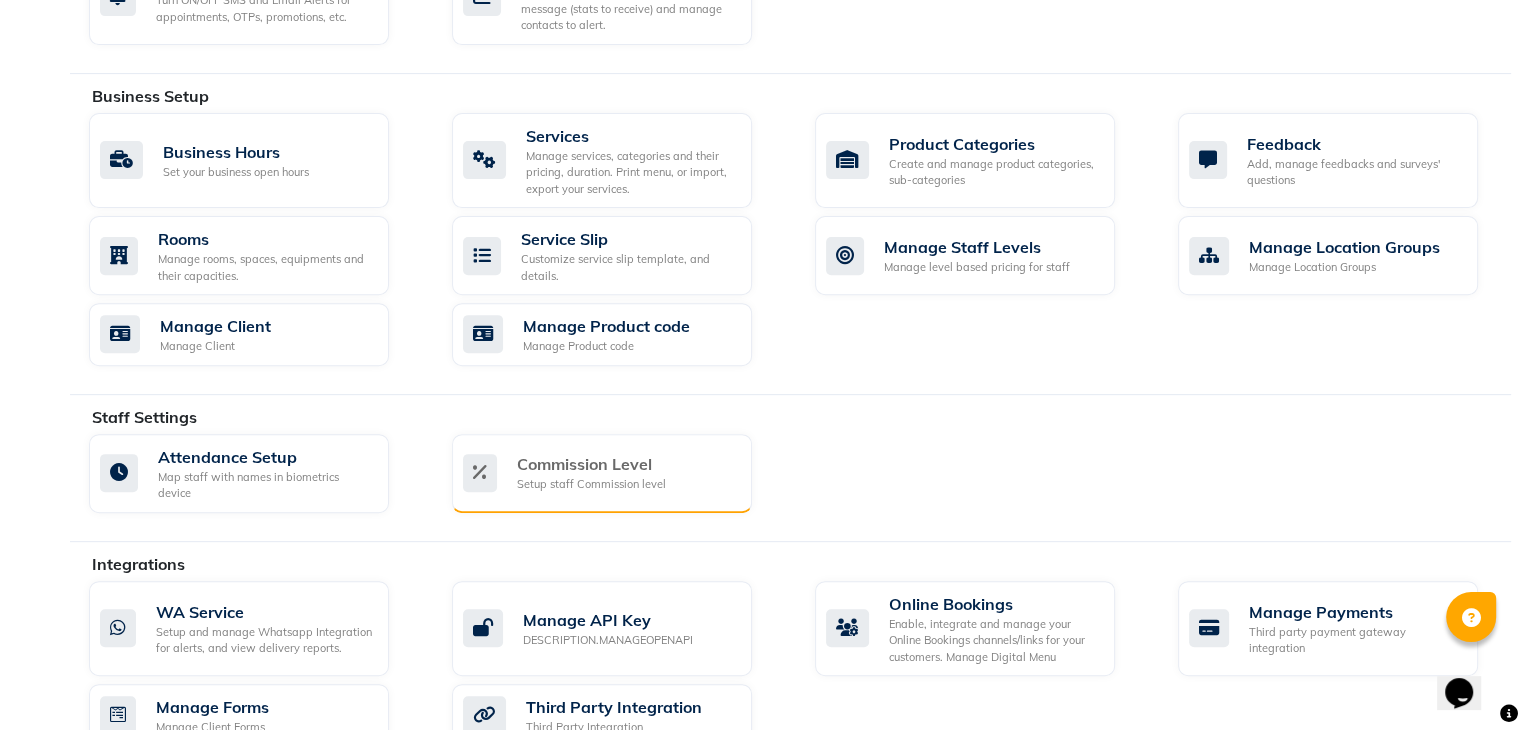 click on "Setup staff Commission level" 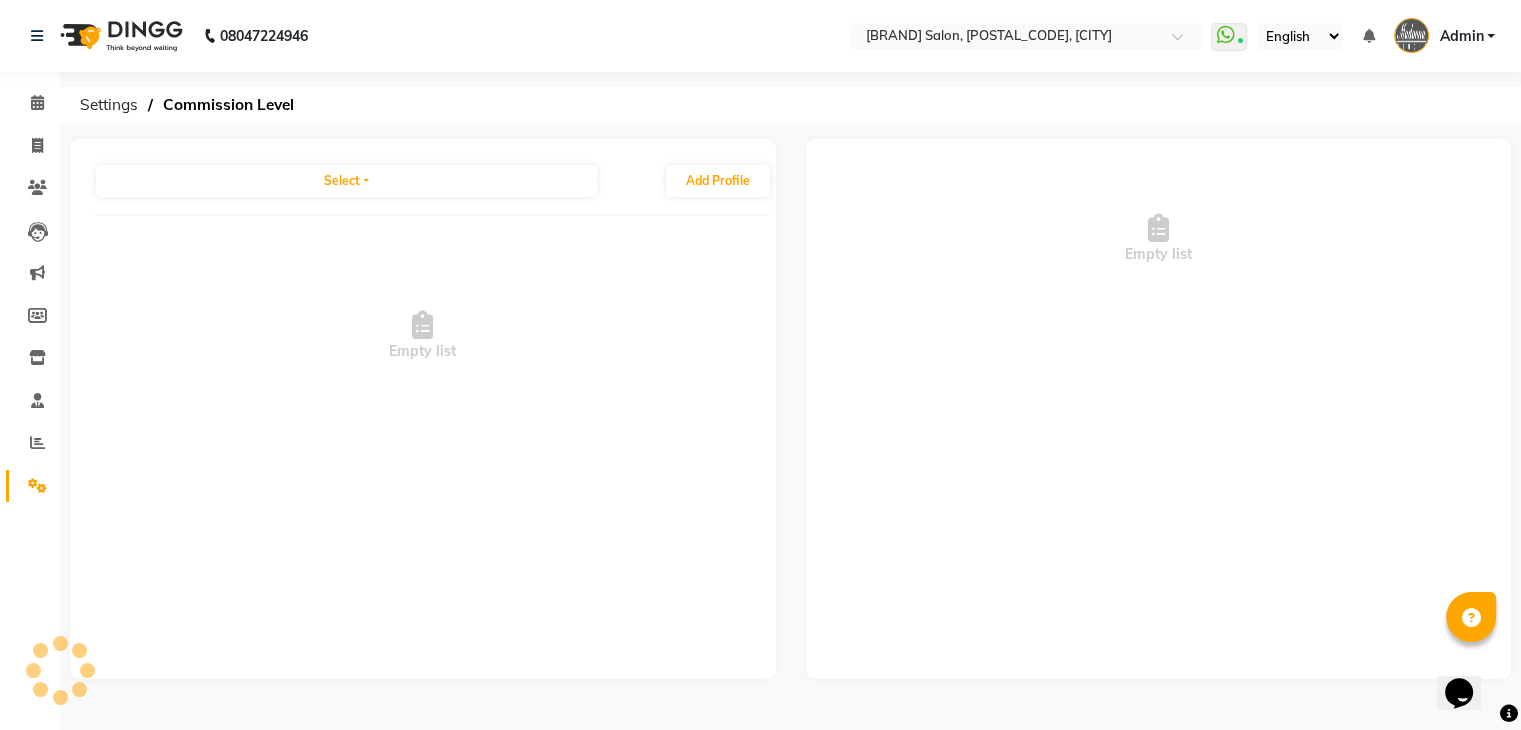 scroll, scrollTop: 0, scrollLeft: 0, axis: both 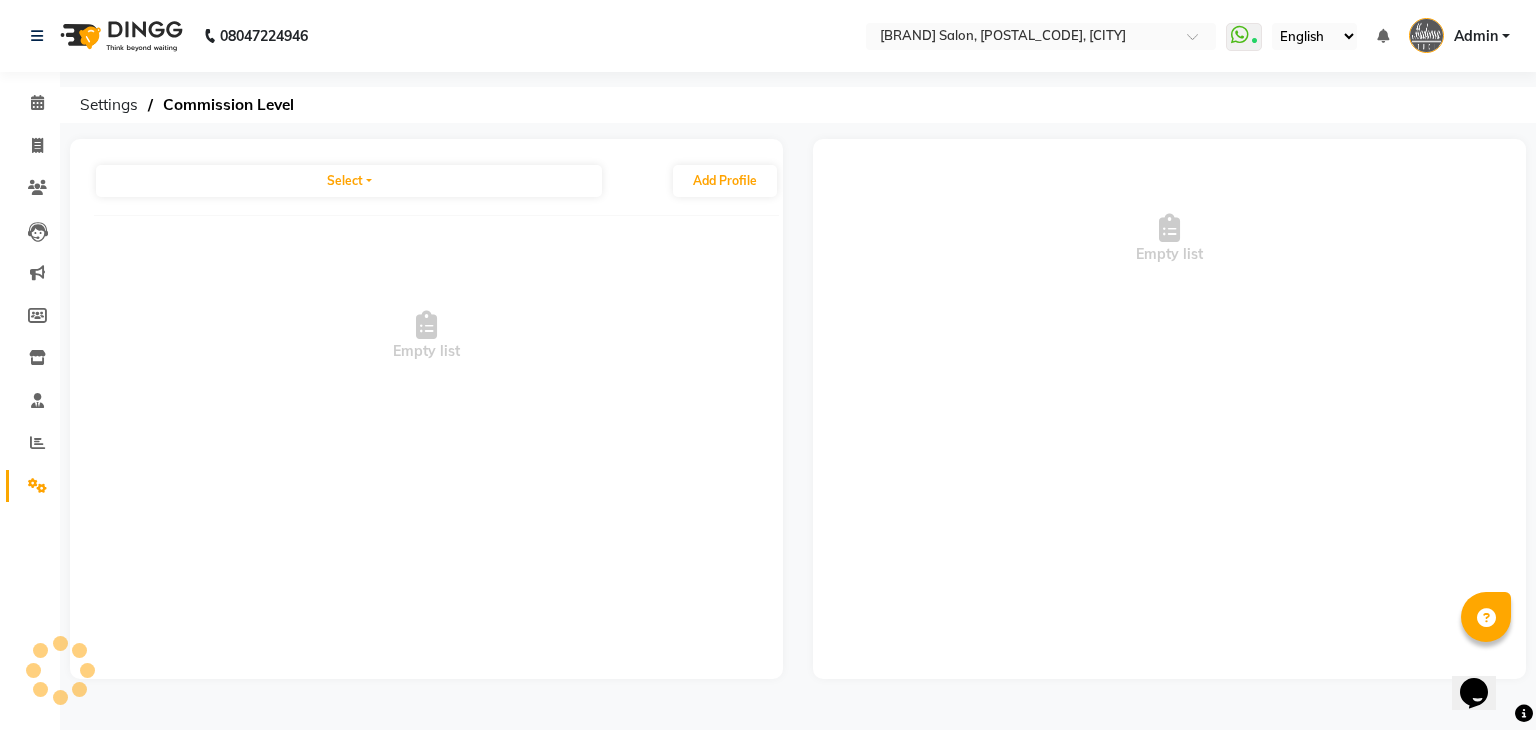select 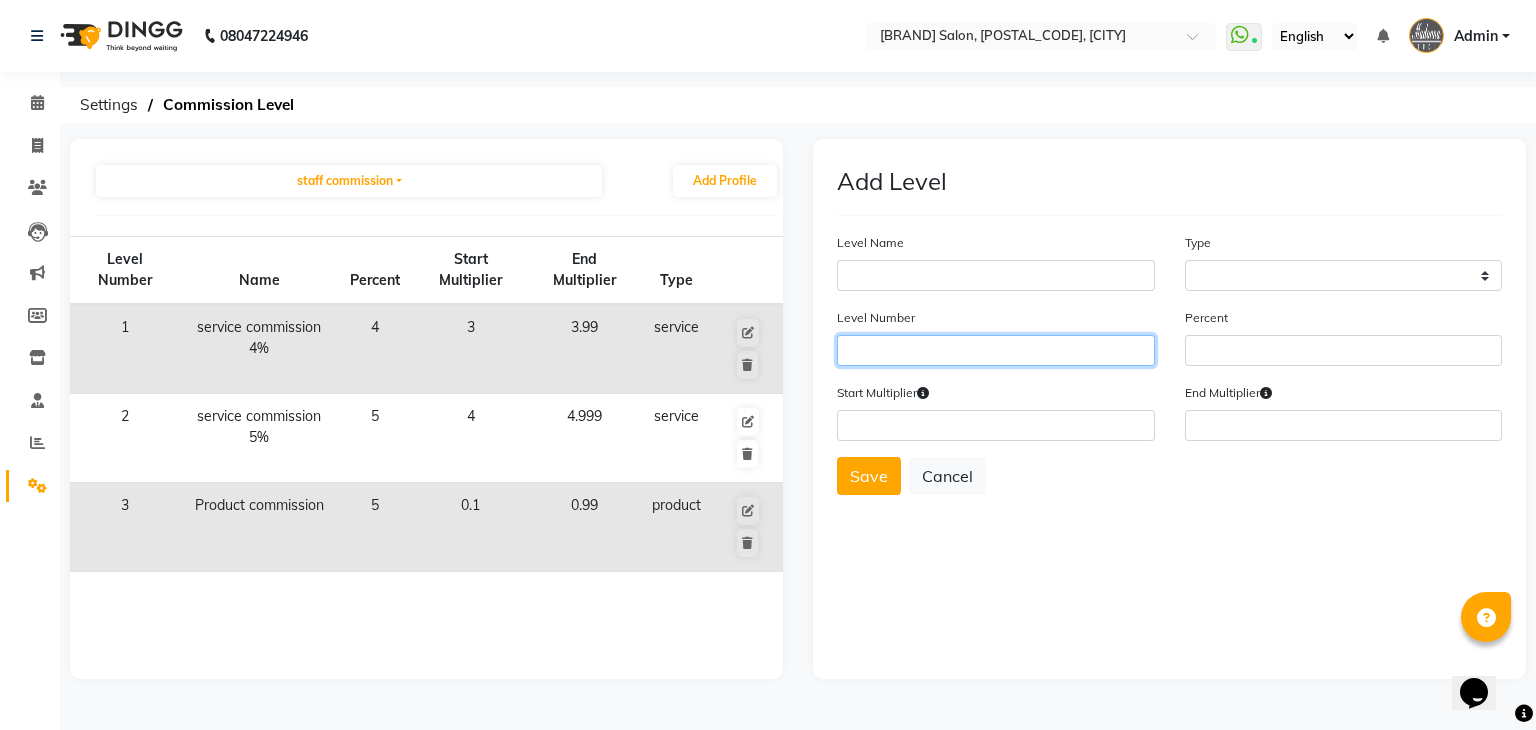 click 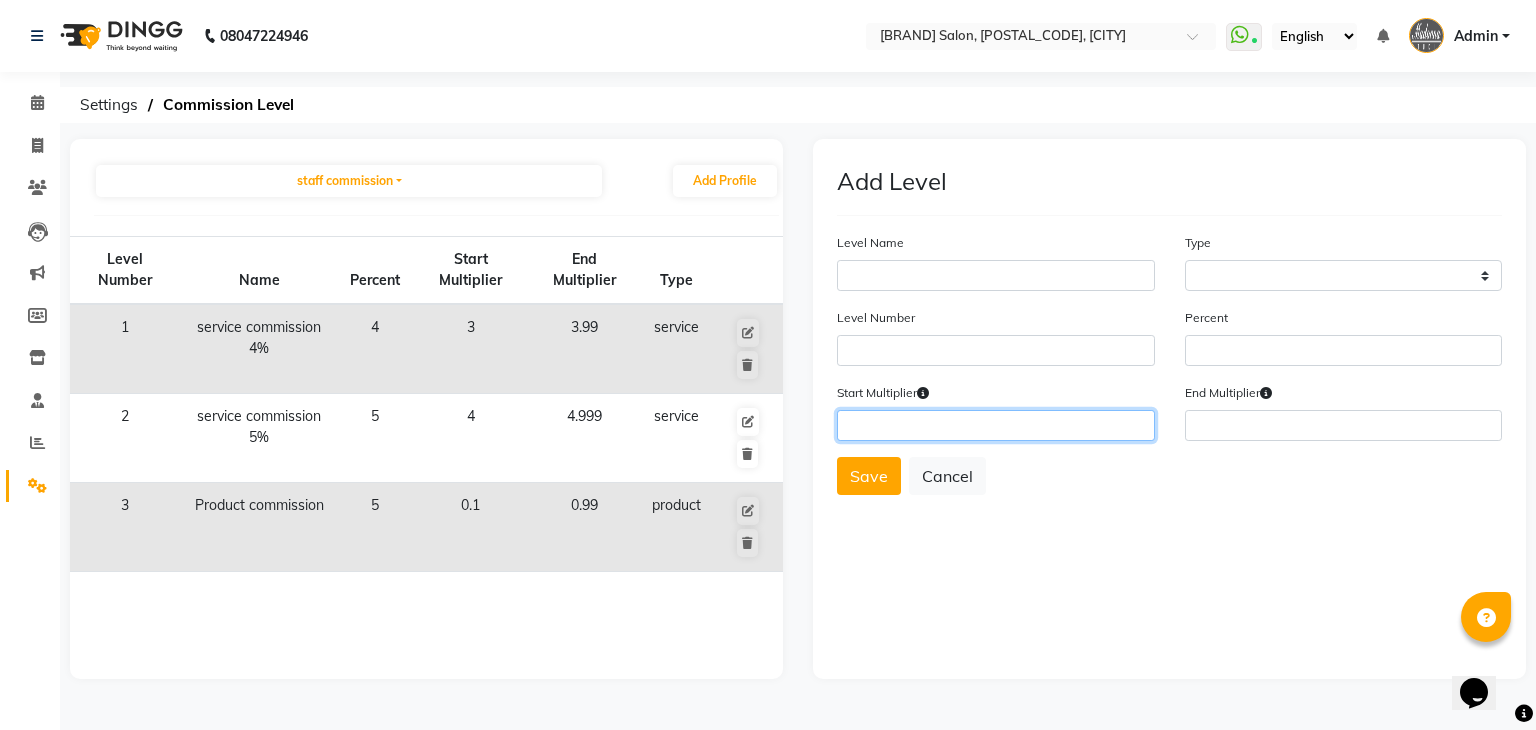 click 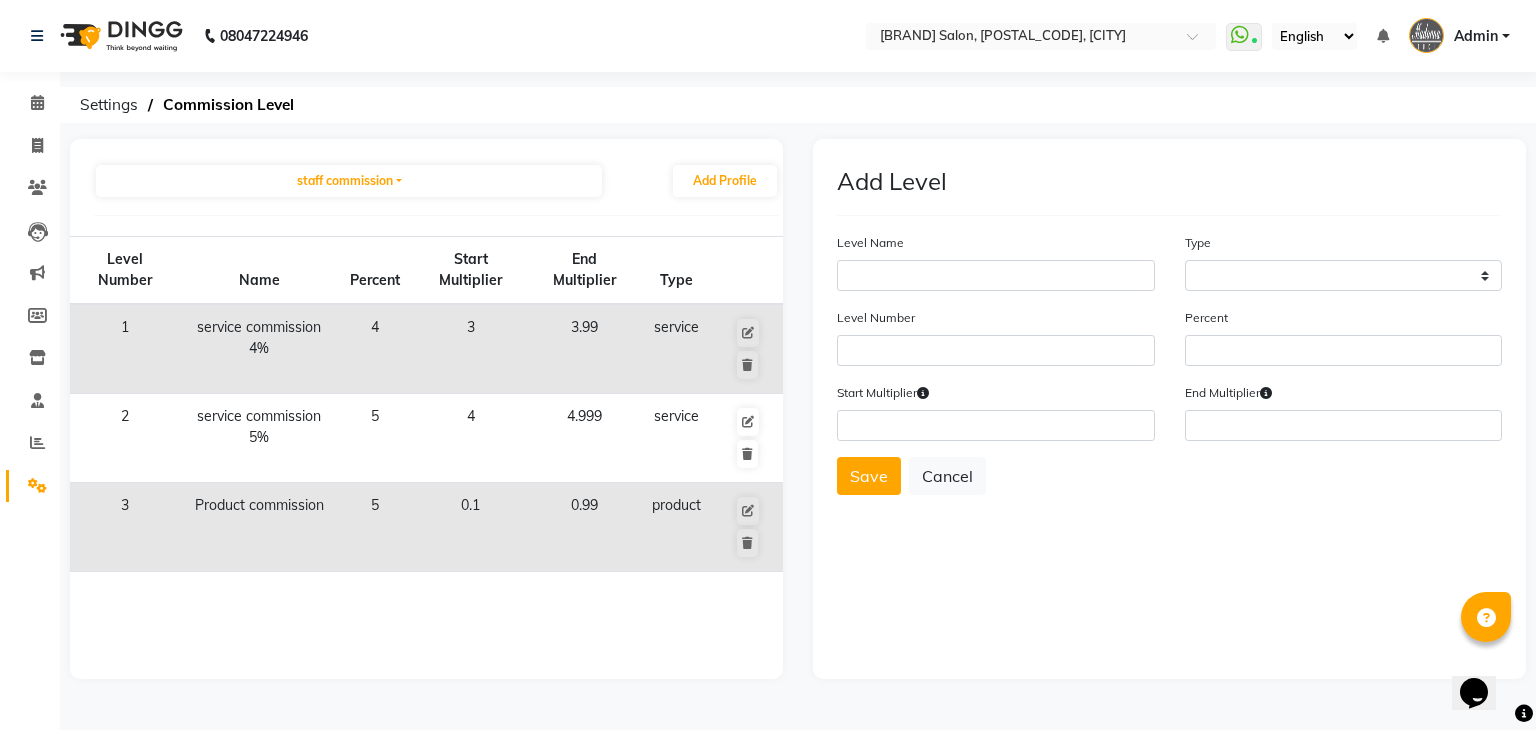 click on "End Multiplier" 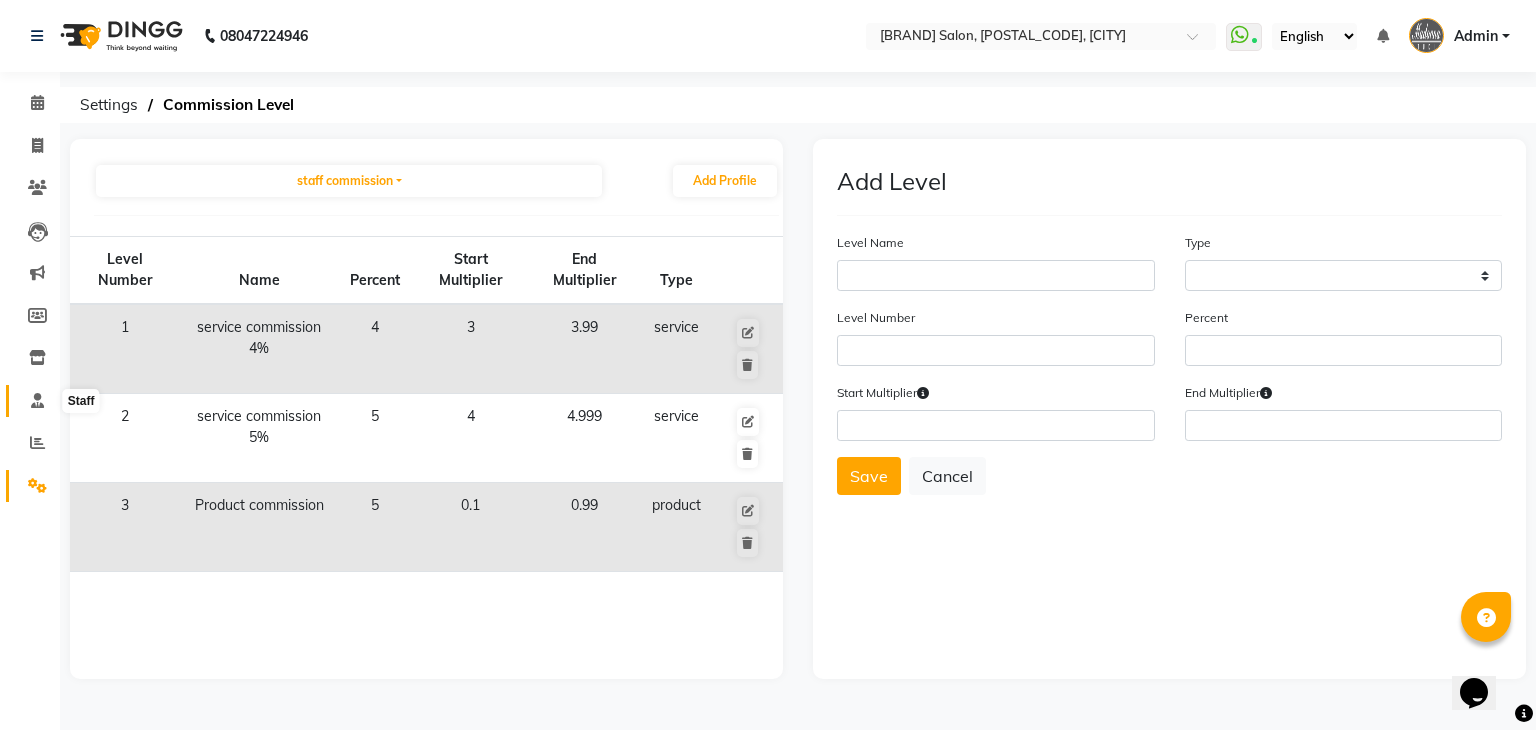 click 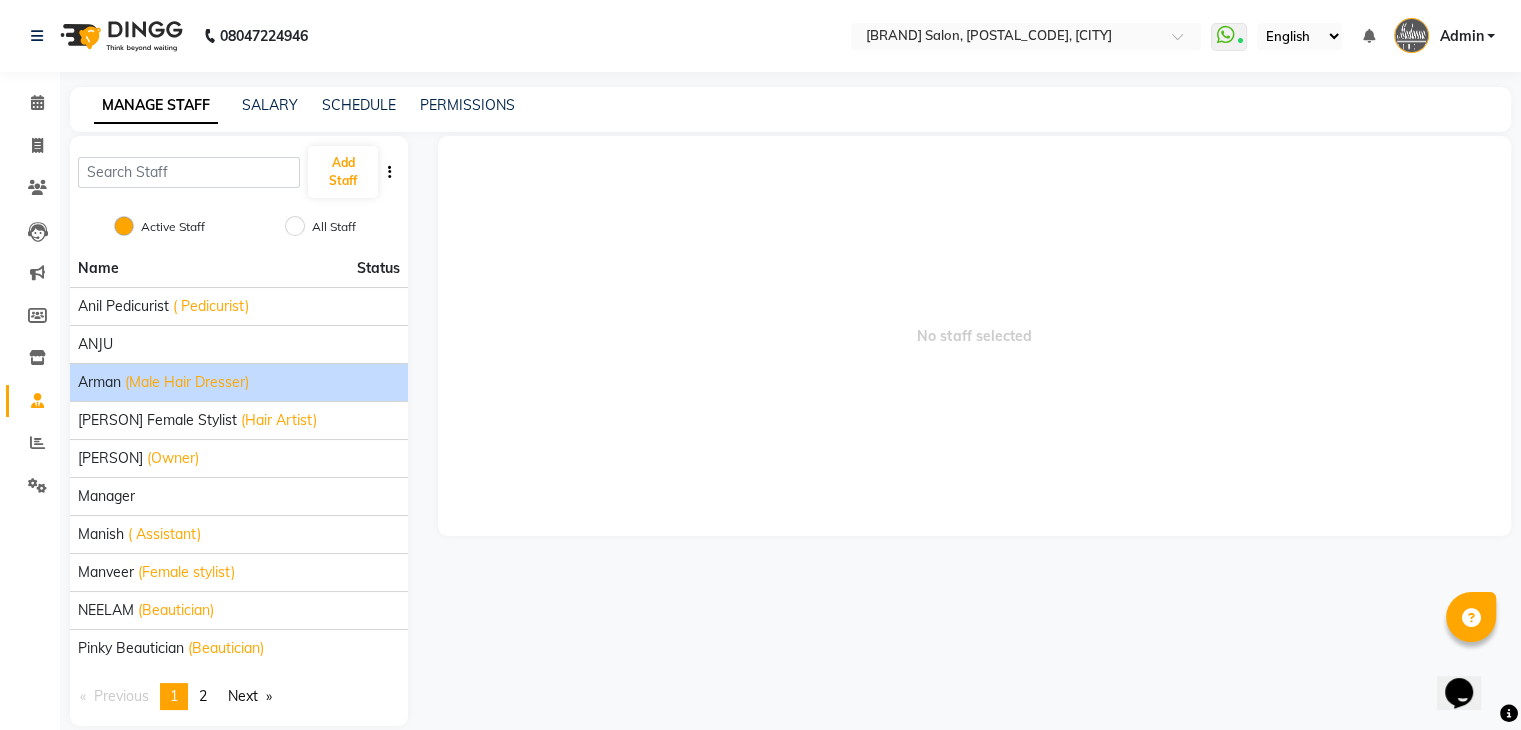 click on "Arman" 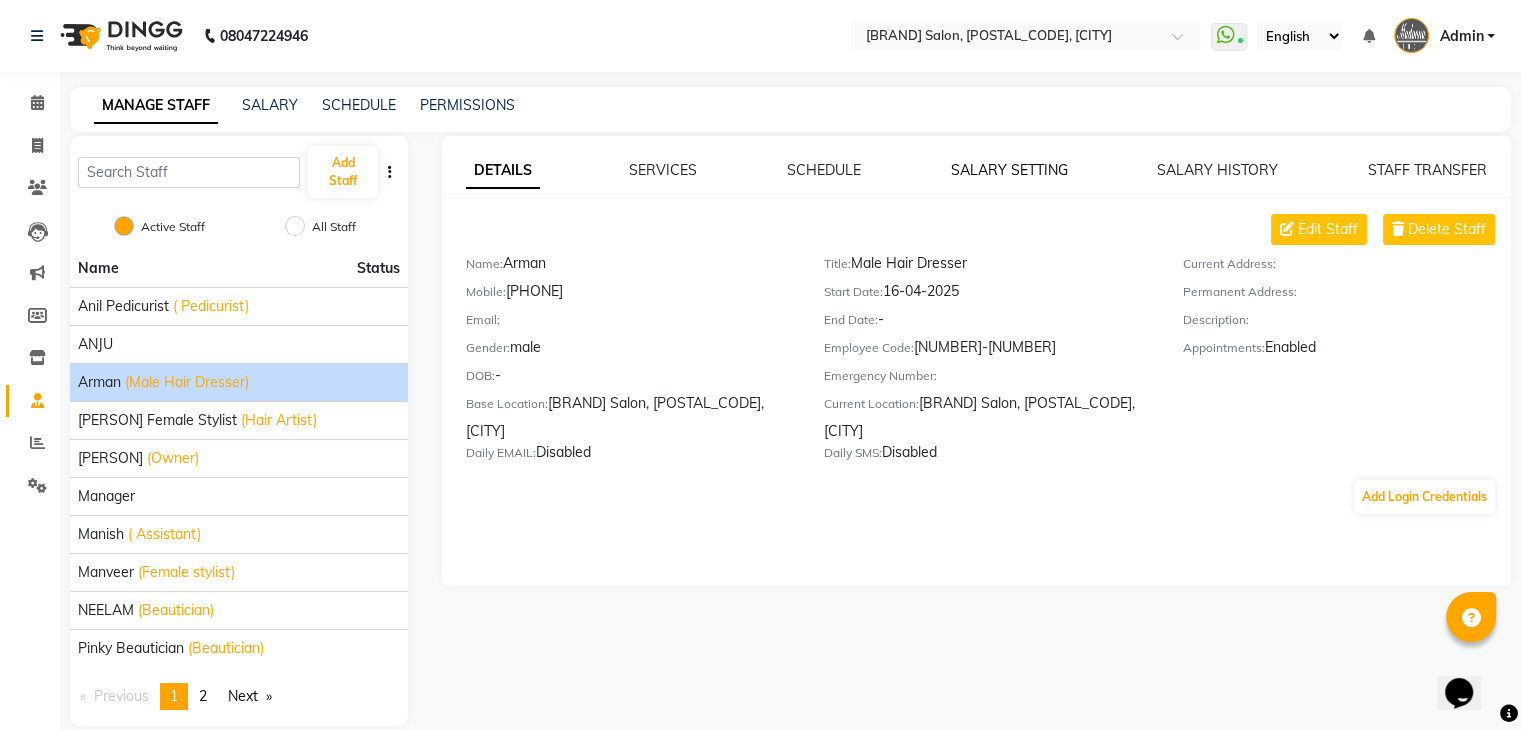 click on "SALARY SETTING" 